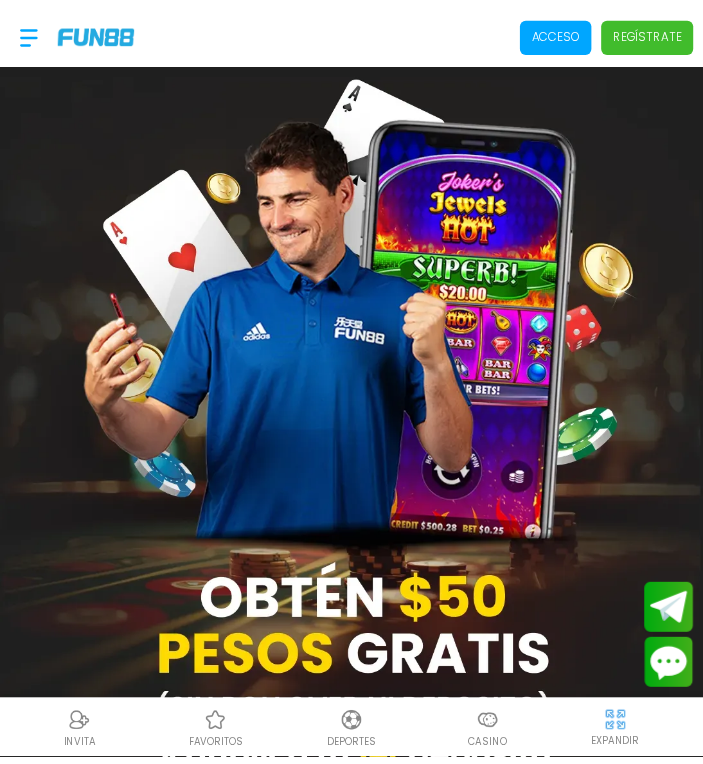 scroll, scrollTop: 0, scrollLeft: 0, axis: both 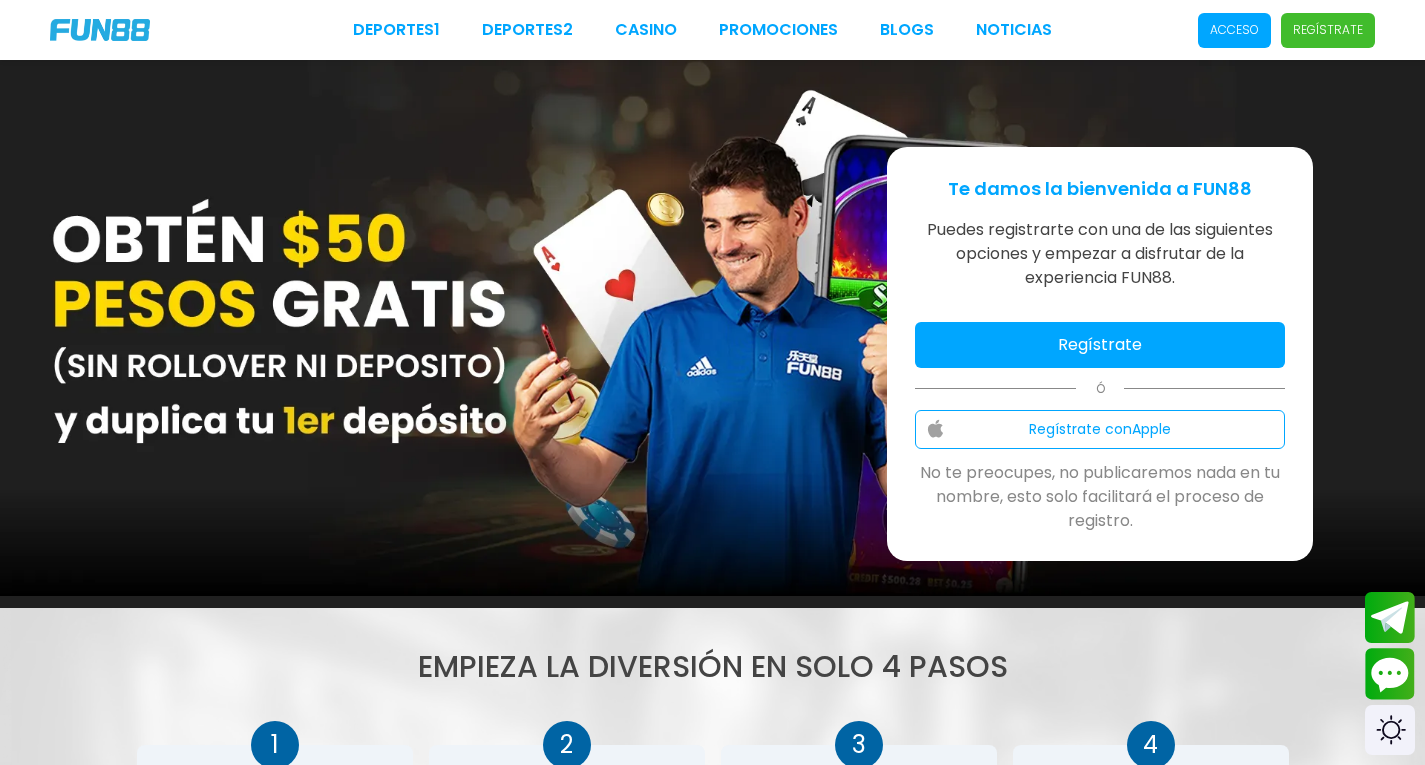 click on "Regístrate con  Apple" at bounding box center (1100, 429) 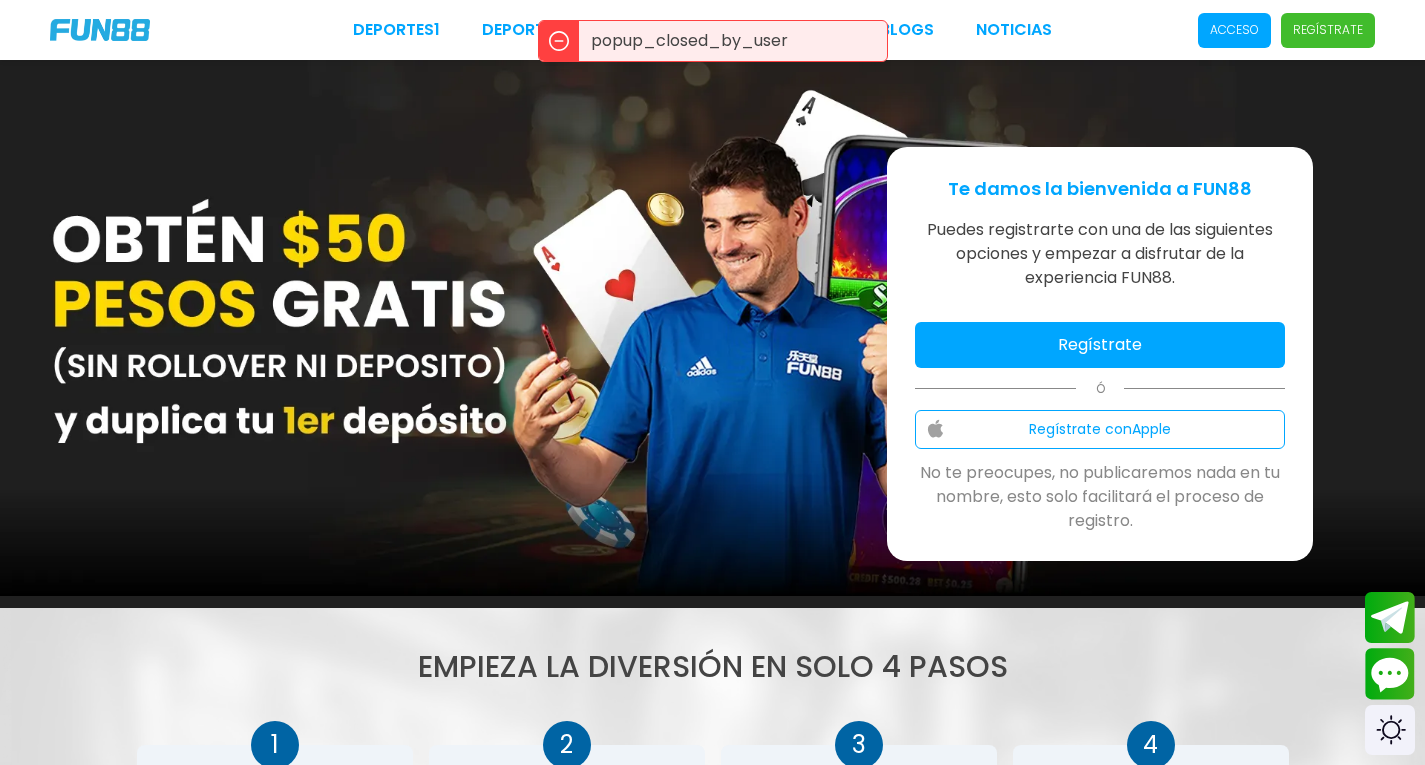 click on "Regístrate" at bounding box center [1100, 345] 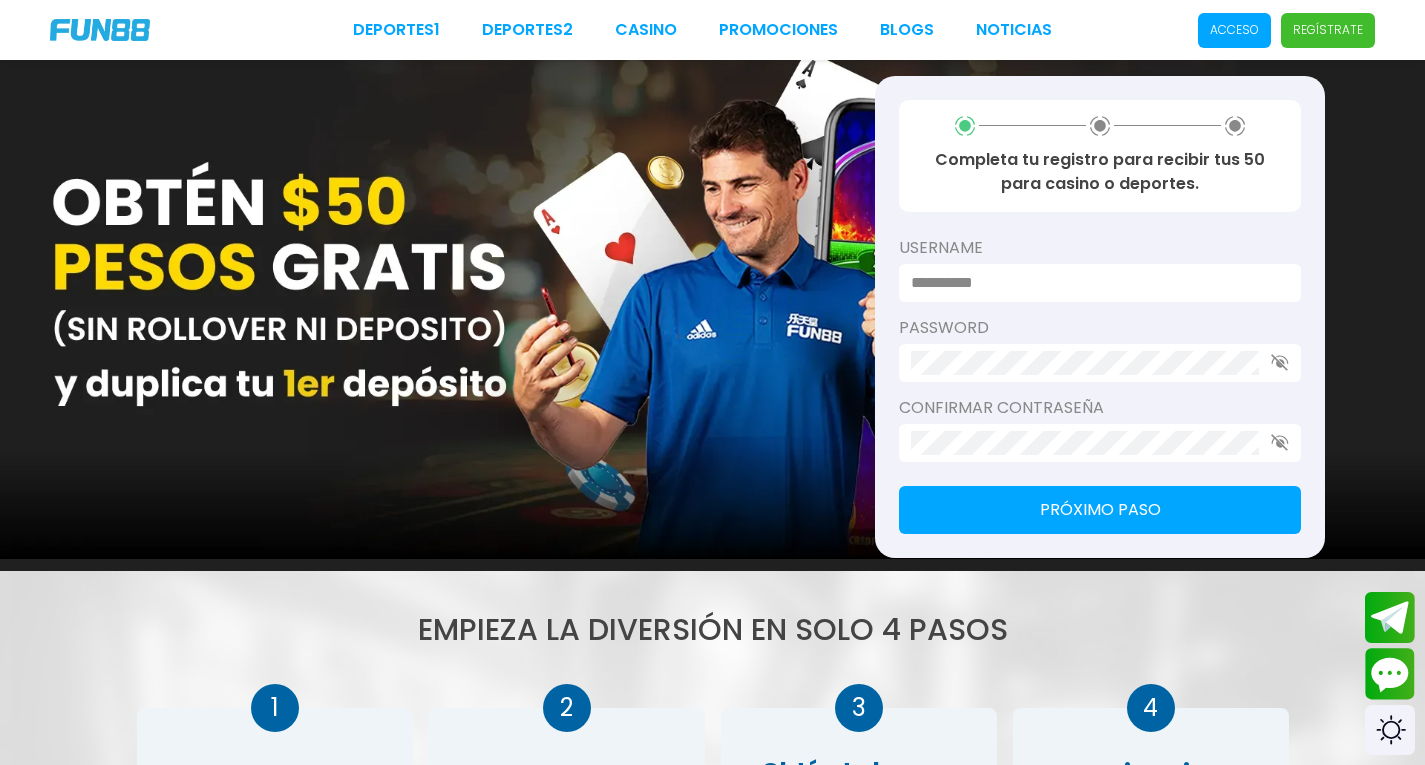 scroll, scrollTop: 40, scrollLeft: 0, axis: vertical 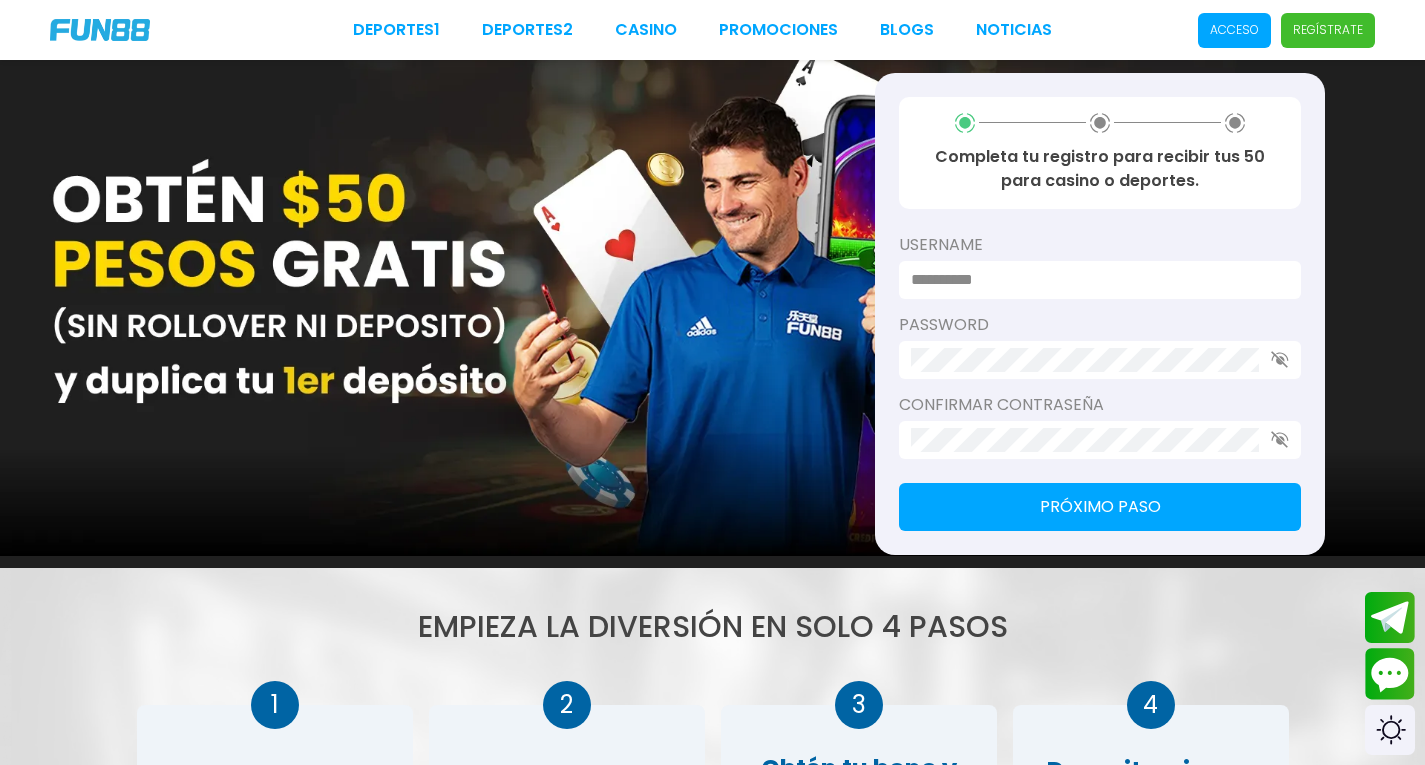 click at bounding box center [1094, 280] 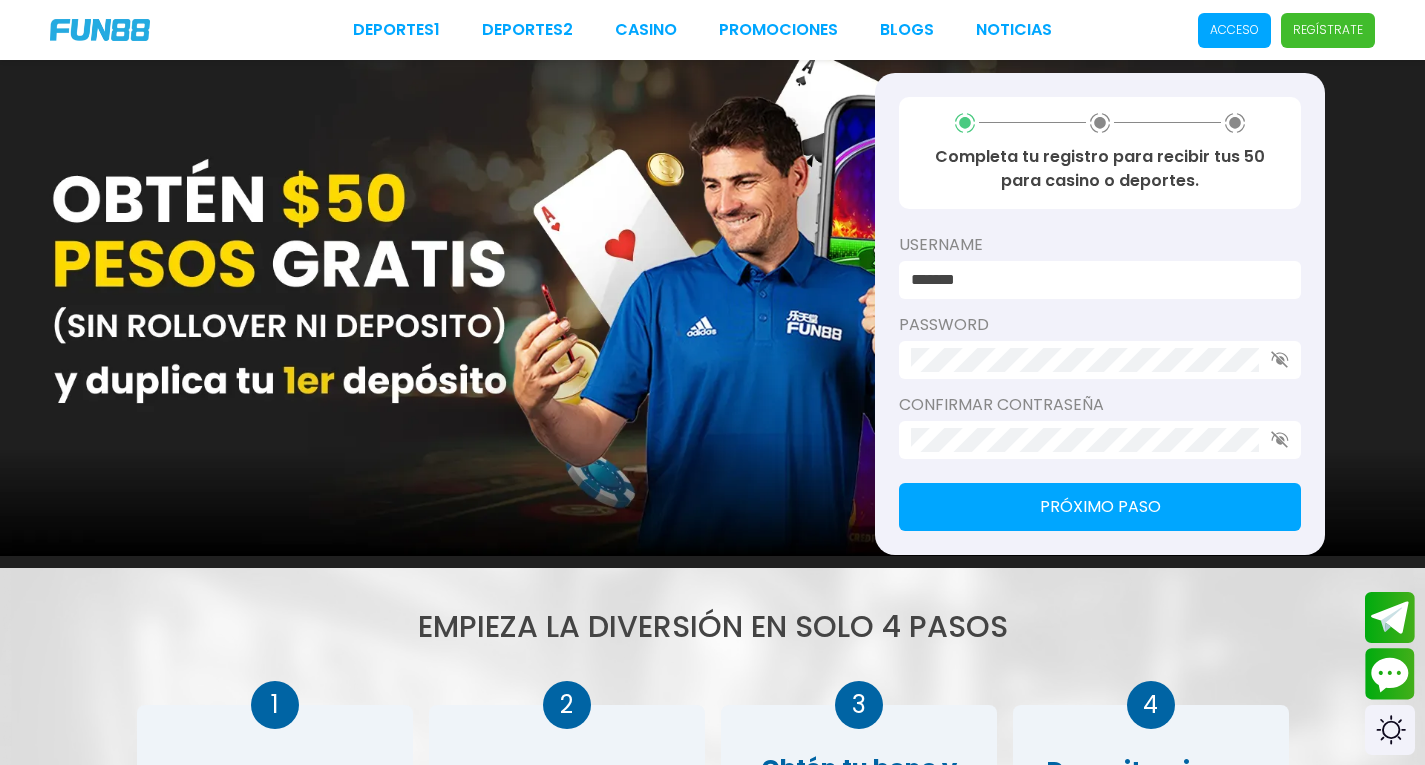 type on "*******" 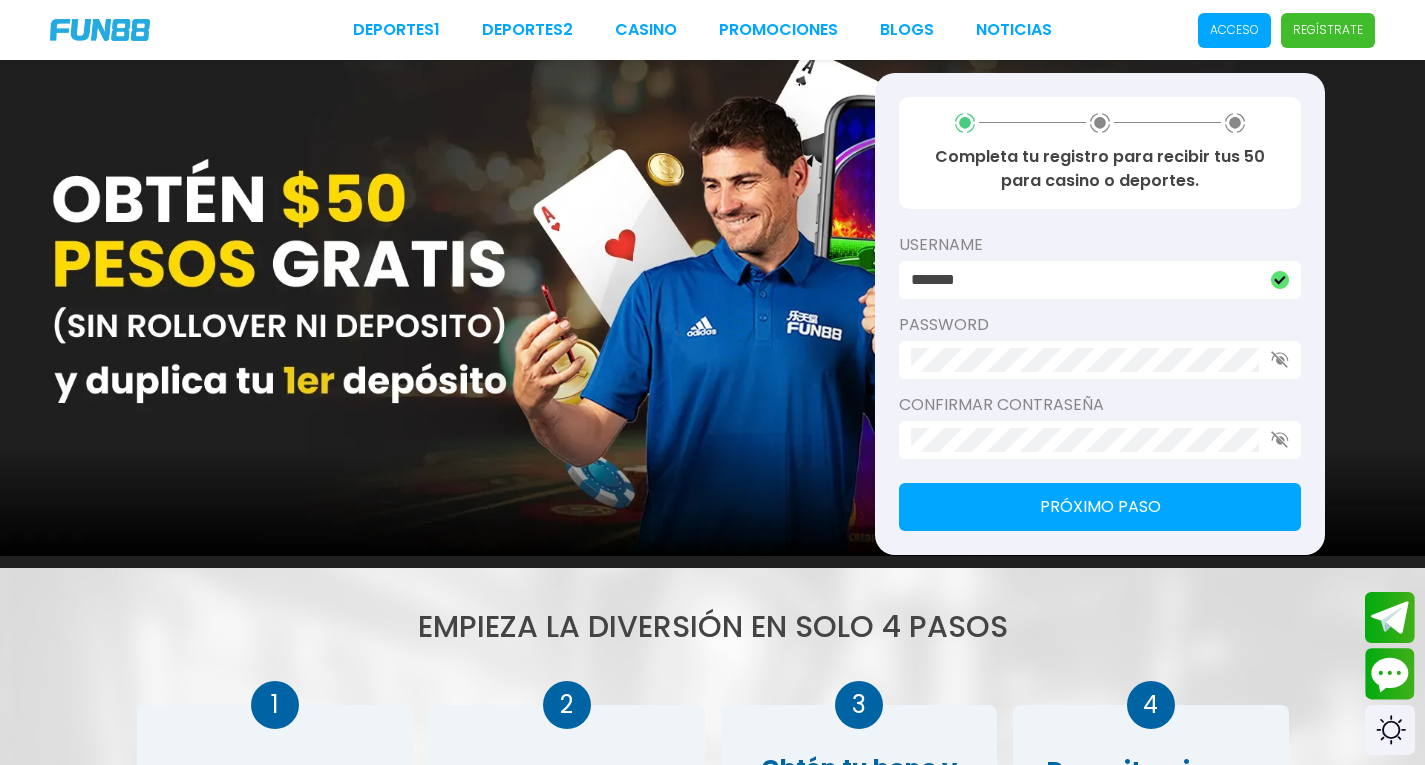 click 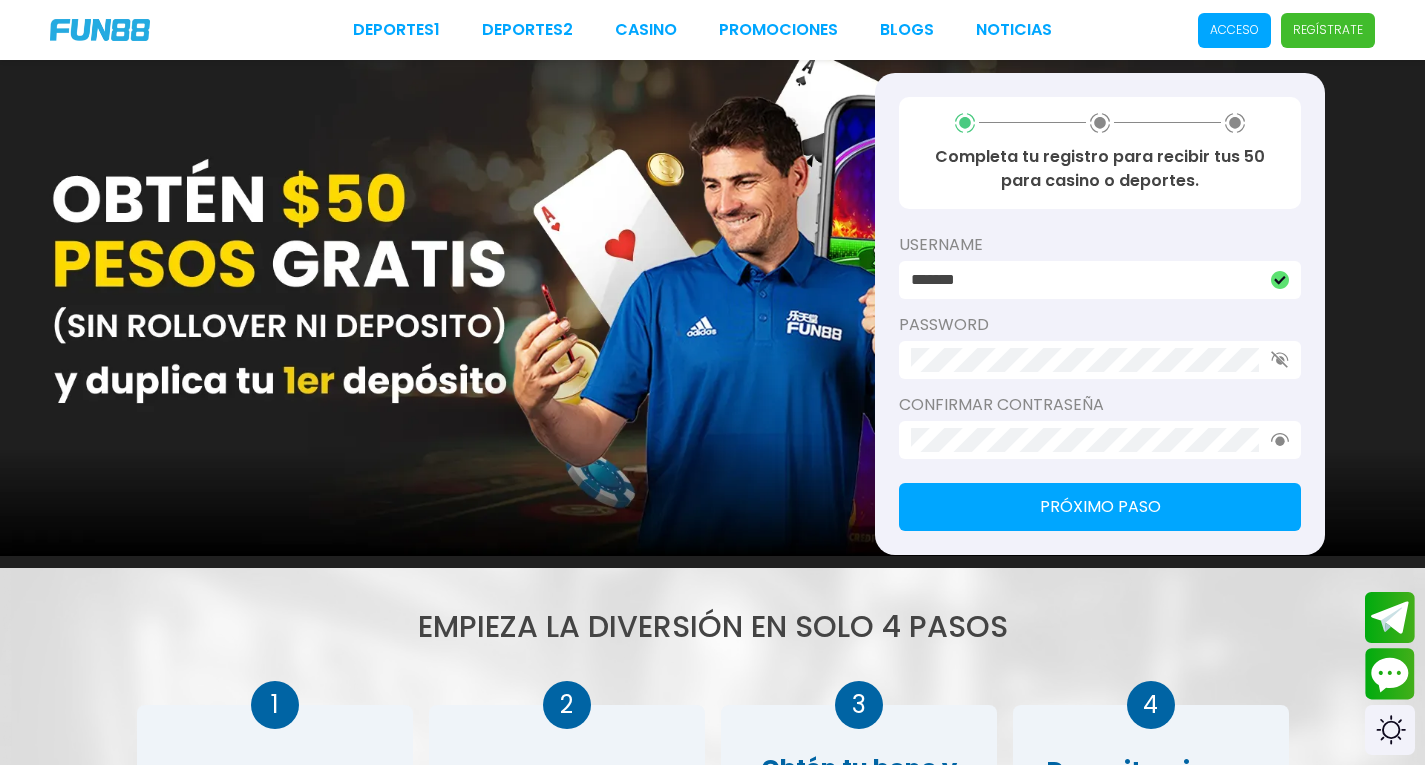 click 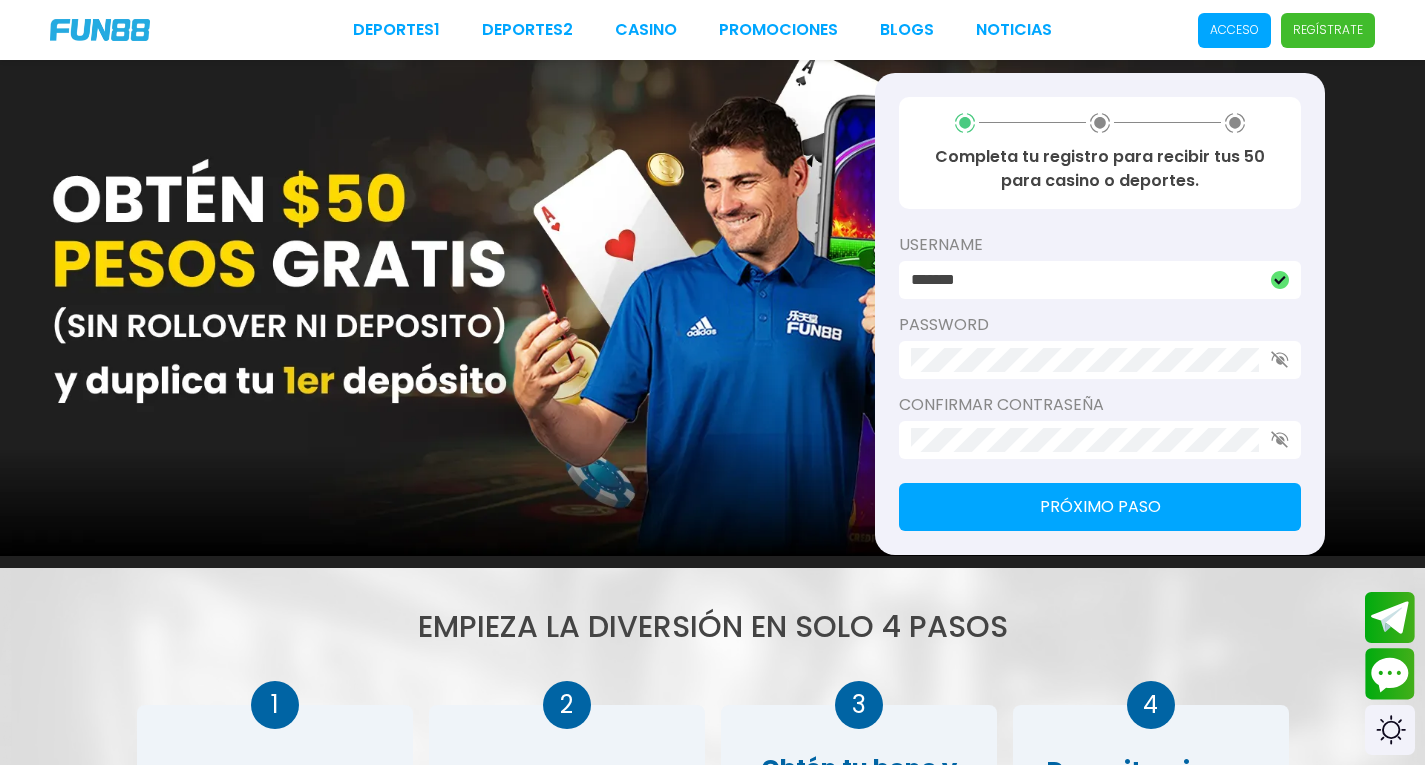 click on "Próximo paso" at bounding box center (1100, 507) 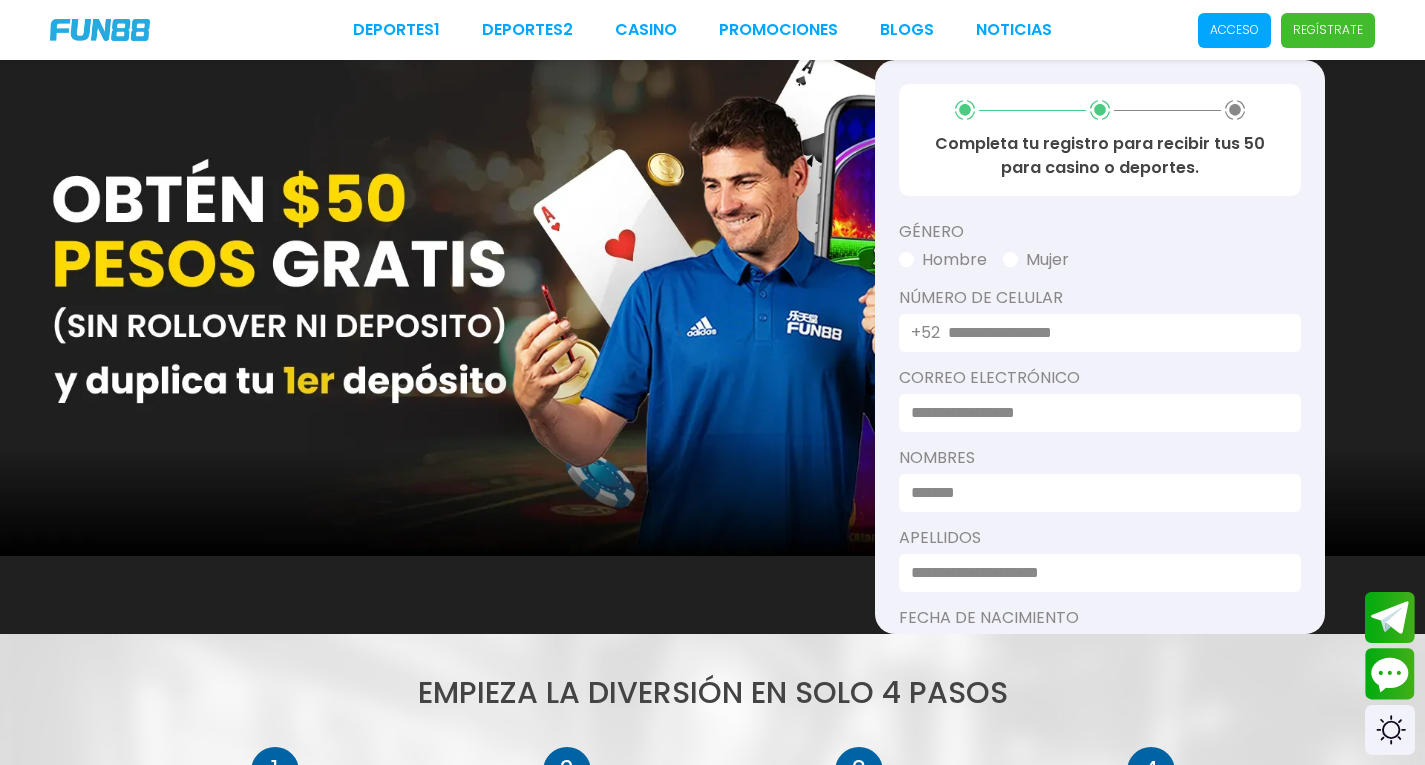 click at bounding box center [906, 259] 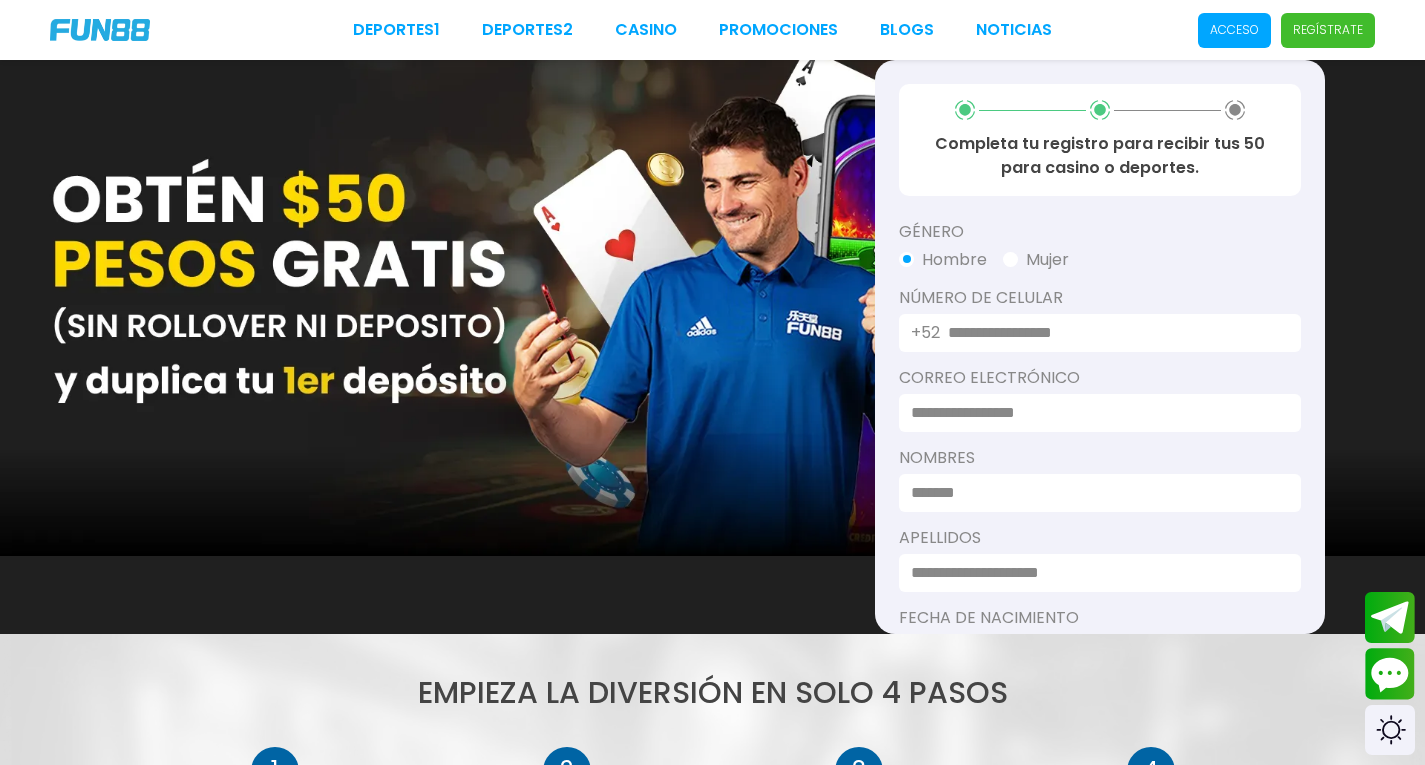 click at bounding box center (1094, 413) 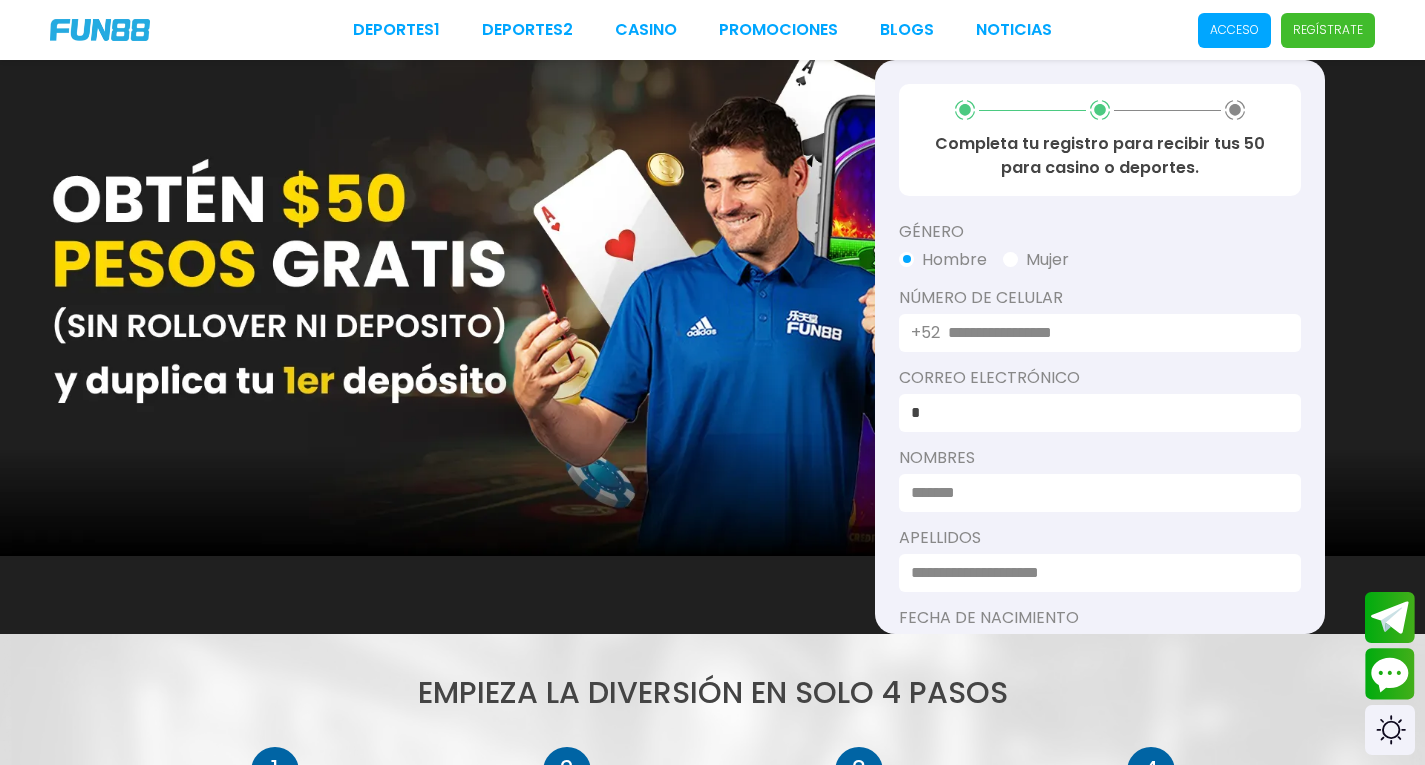 type on "**********" 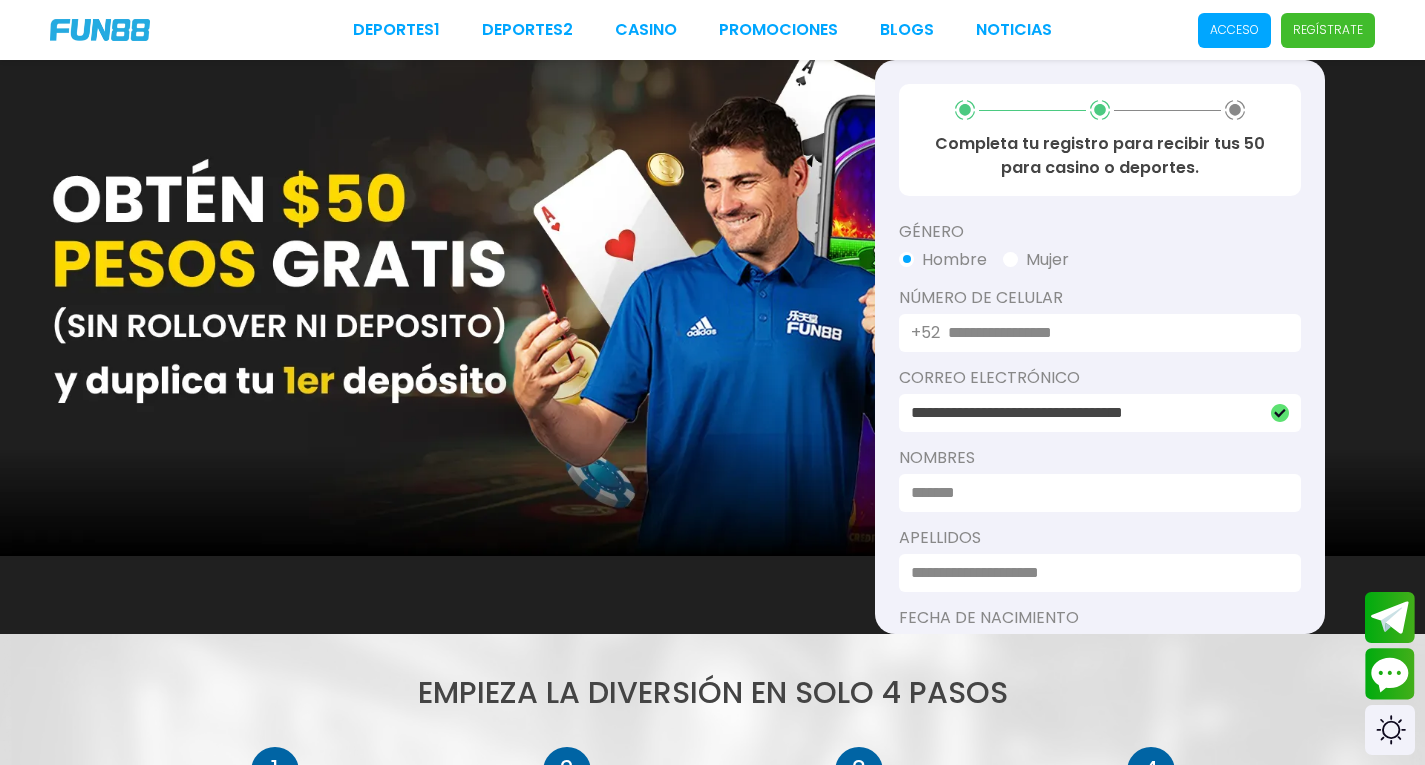 click on "Acceso" at bounding box center (1234, 30) 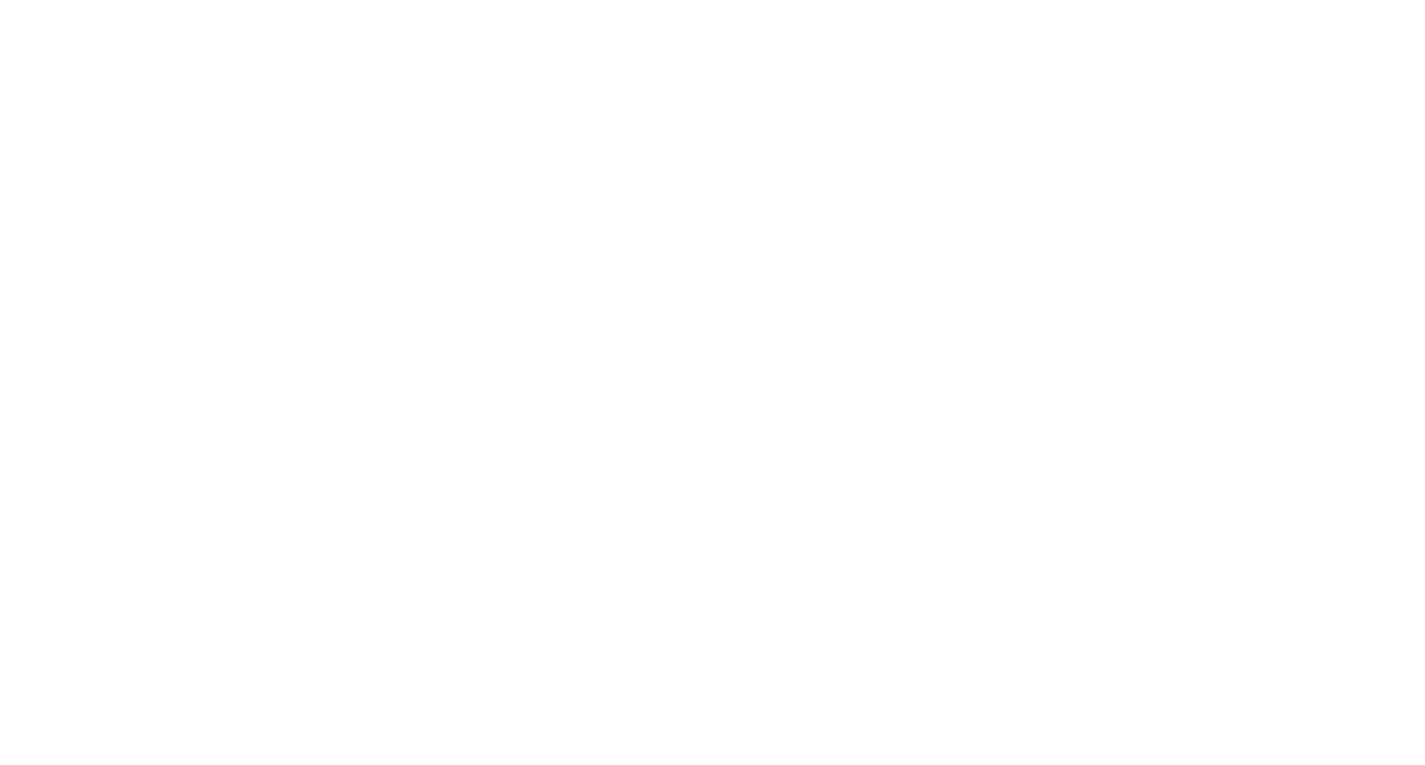 scroll, scrollTop: 0, scrollLeft: 0, axis: both 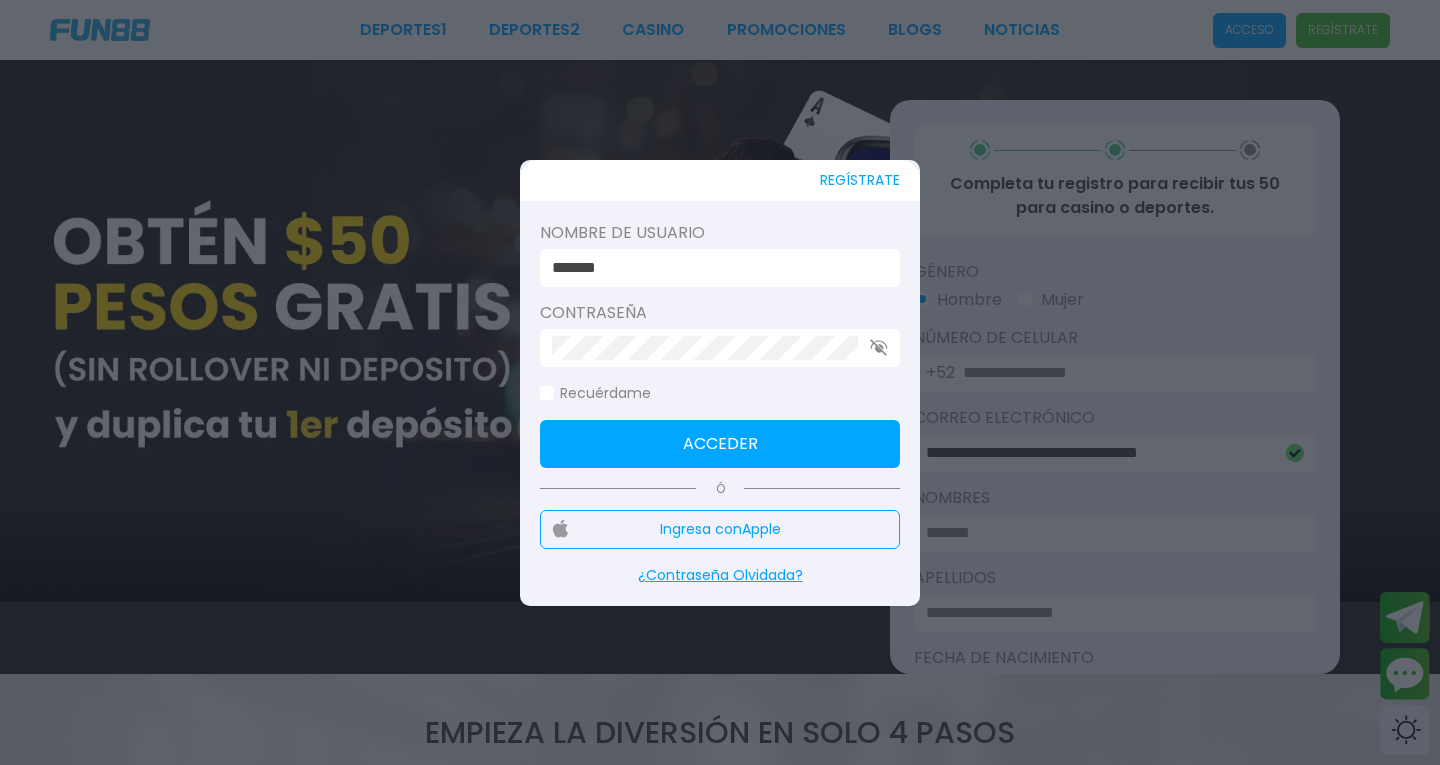 click on "*******" at bounding box center (714, 268) 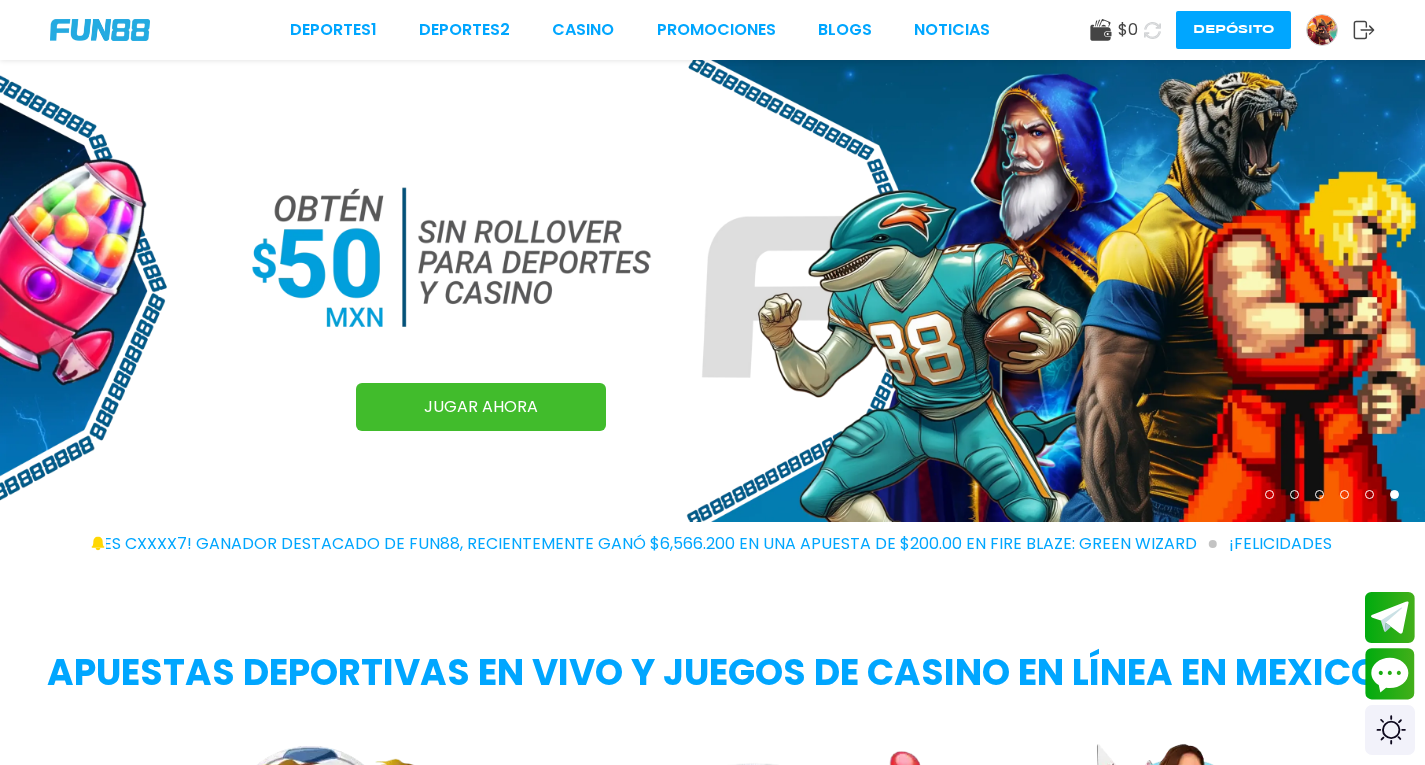 click on "JUGAR AHORA" at bounding box center (481, 407) 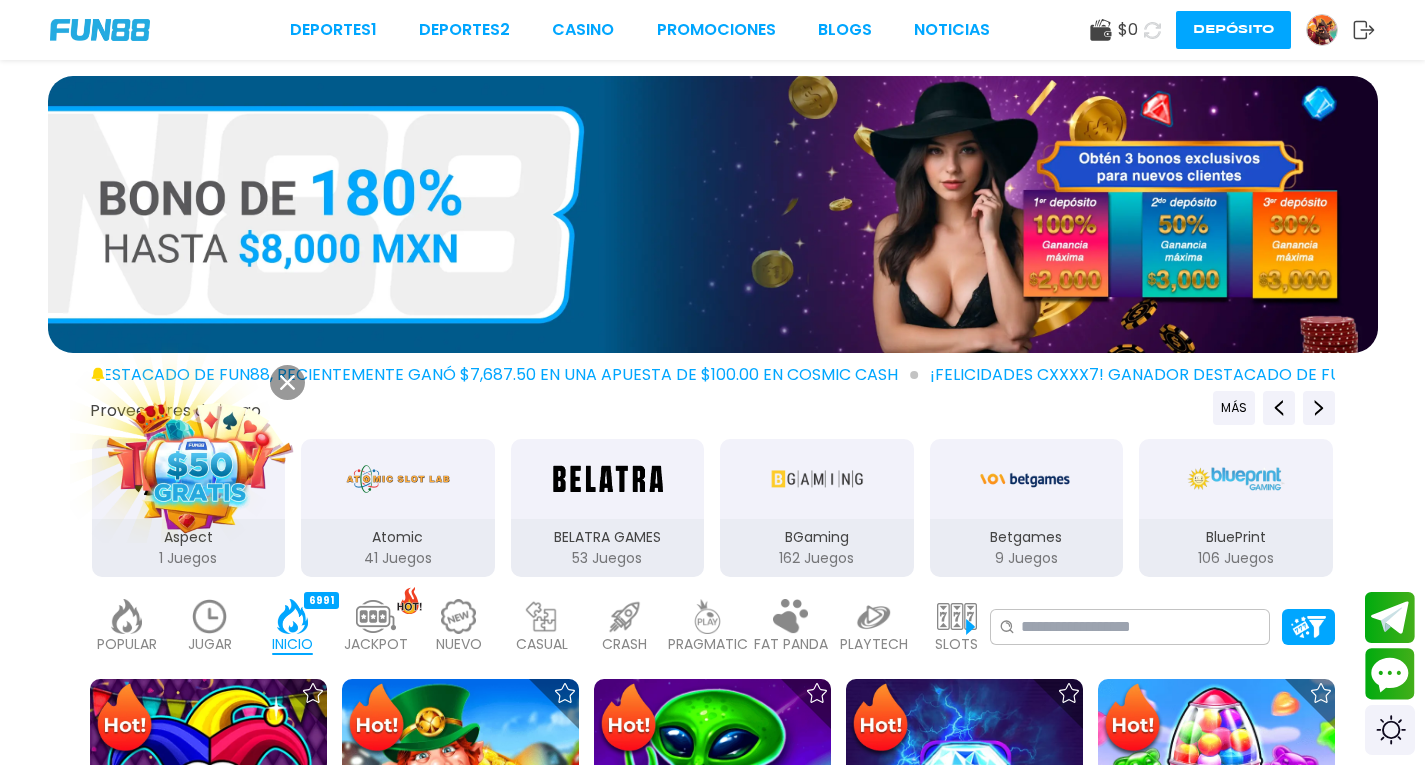 click at bounding box center [199, 464] 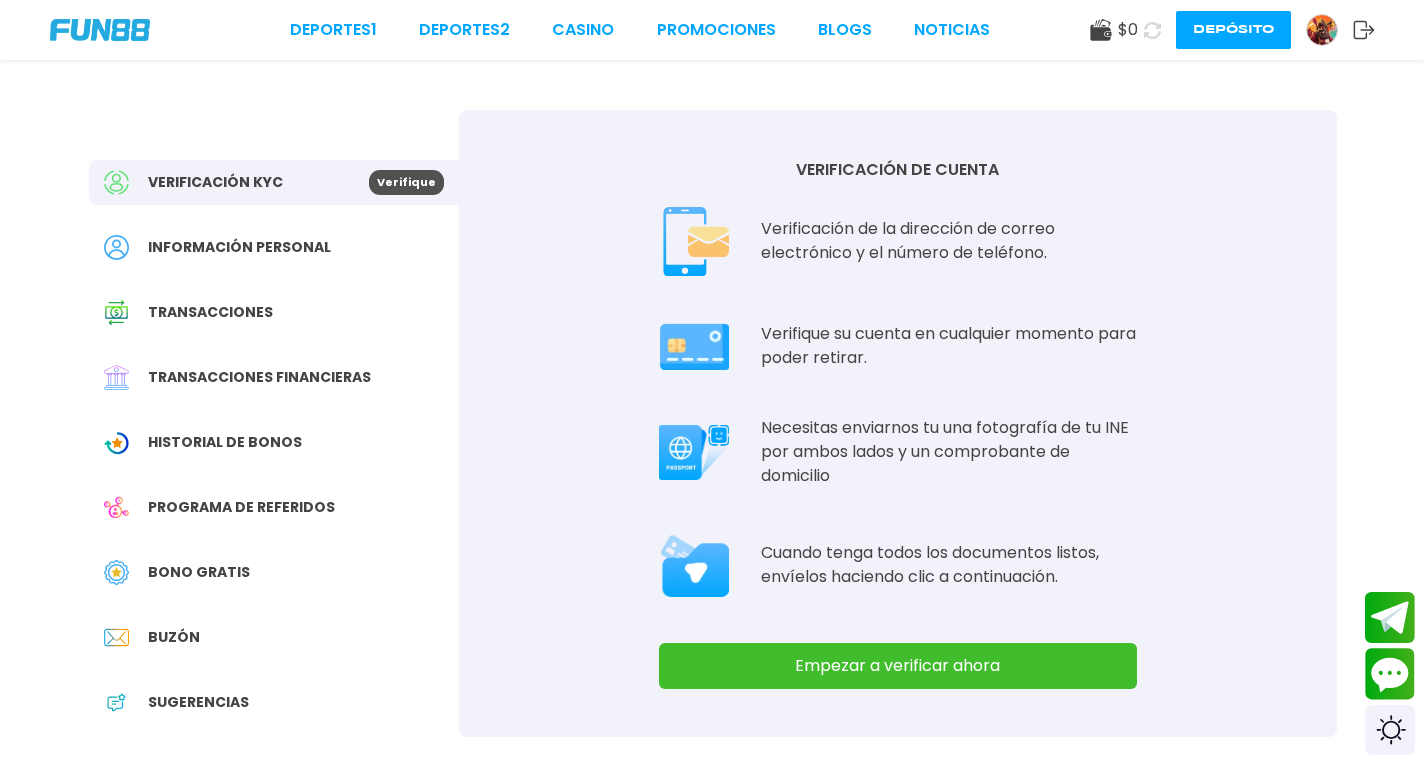 click on "Información personal" at bounding box center (239, 247) 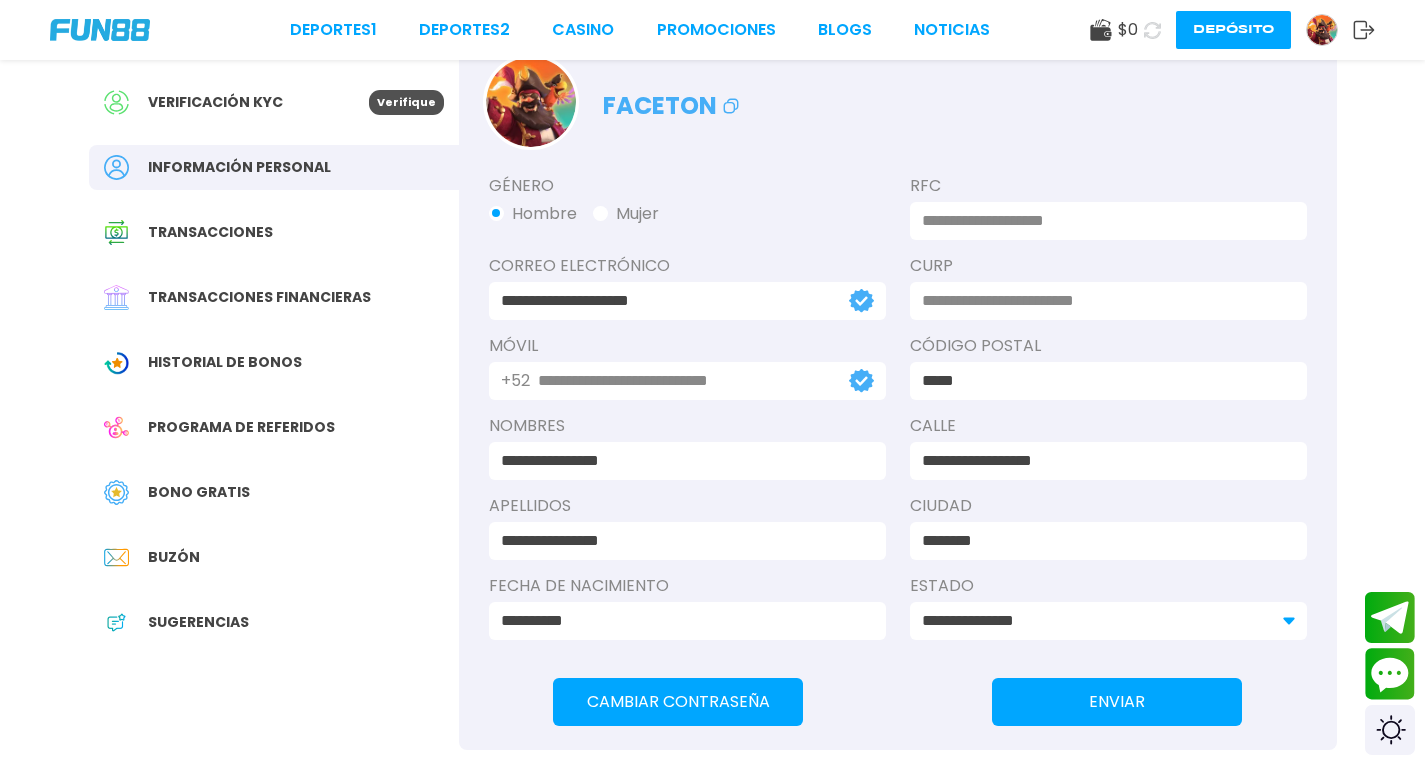 scroll, scrollTop: 120, scrollLeft: 0, axis: vertical 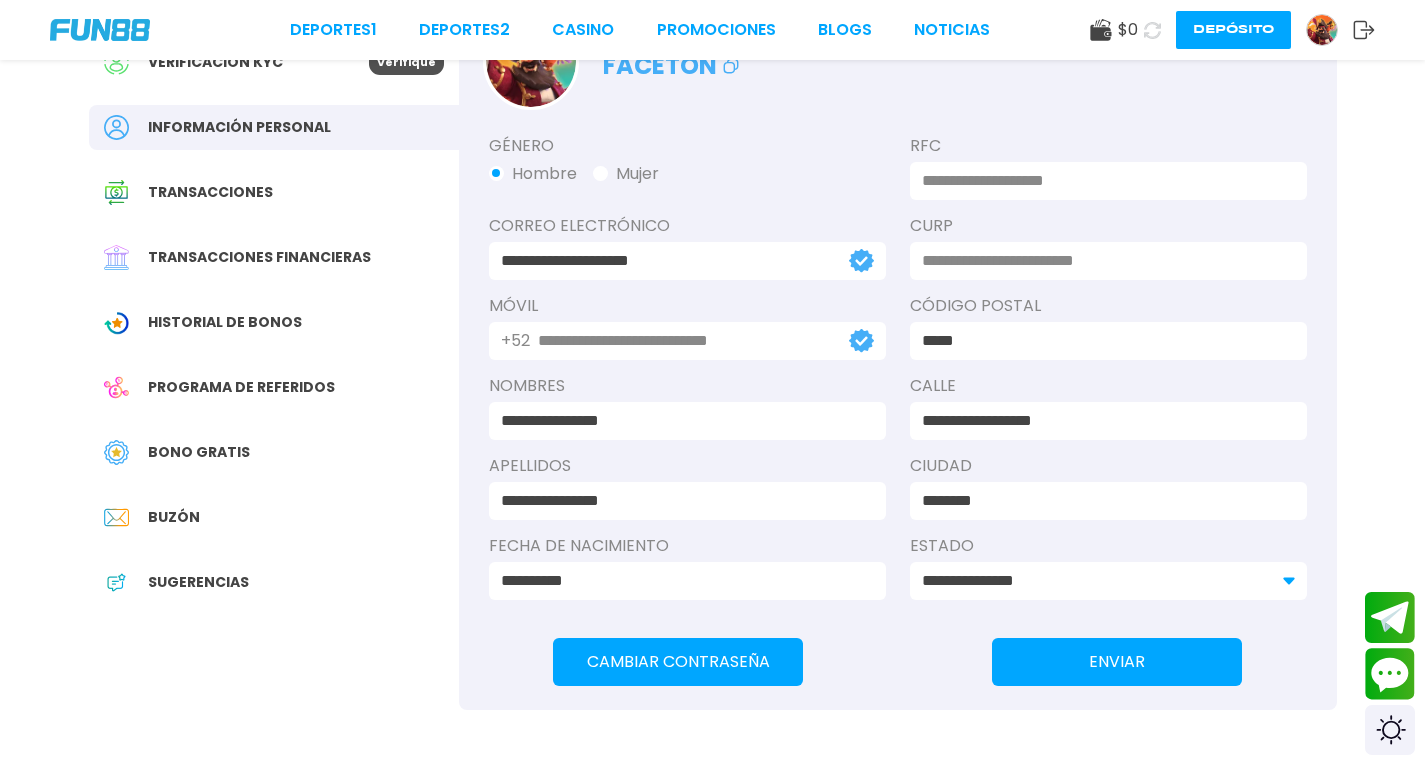 click on "Transacciones" at bounding box center [210, 192] 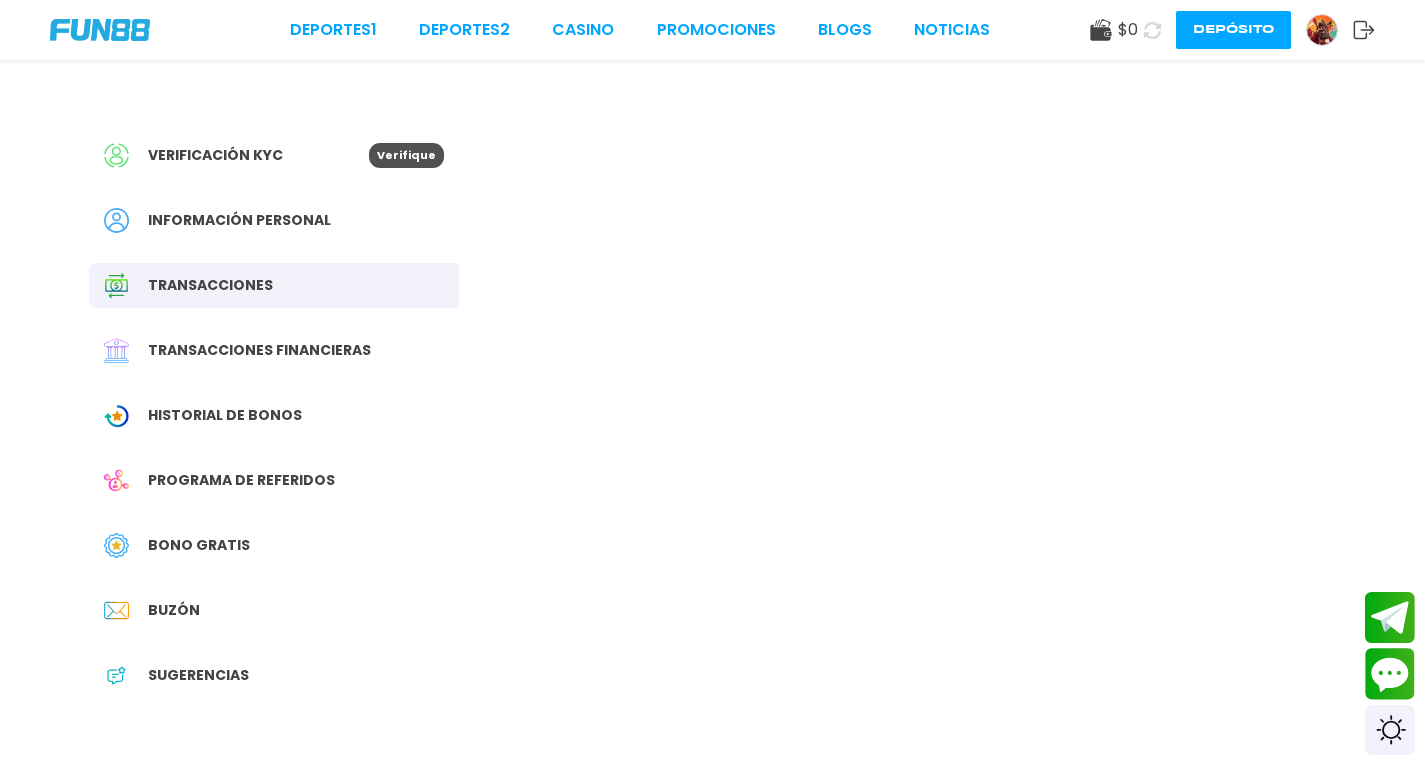 scroll, scrollTop: 0, scrollLeft: 0, axis: both 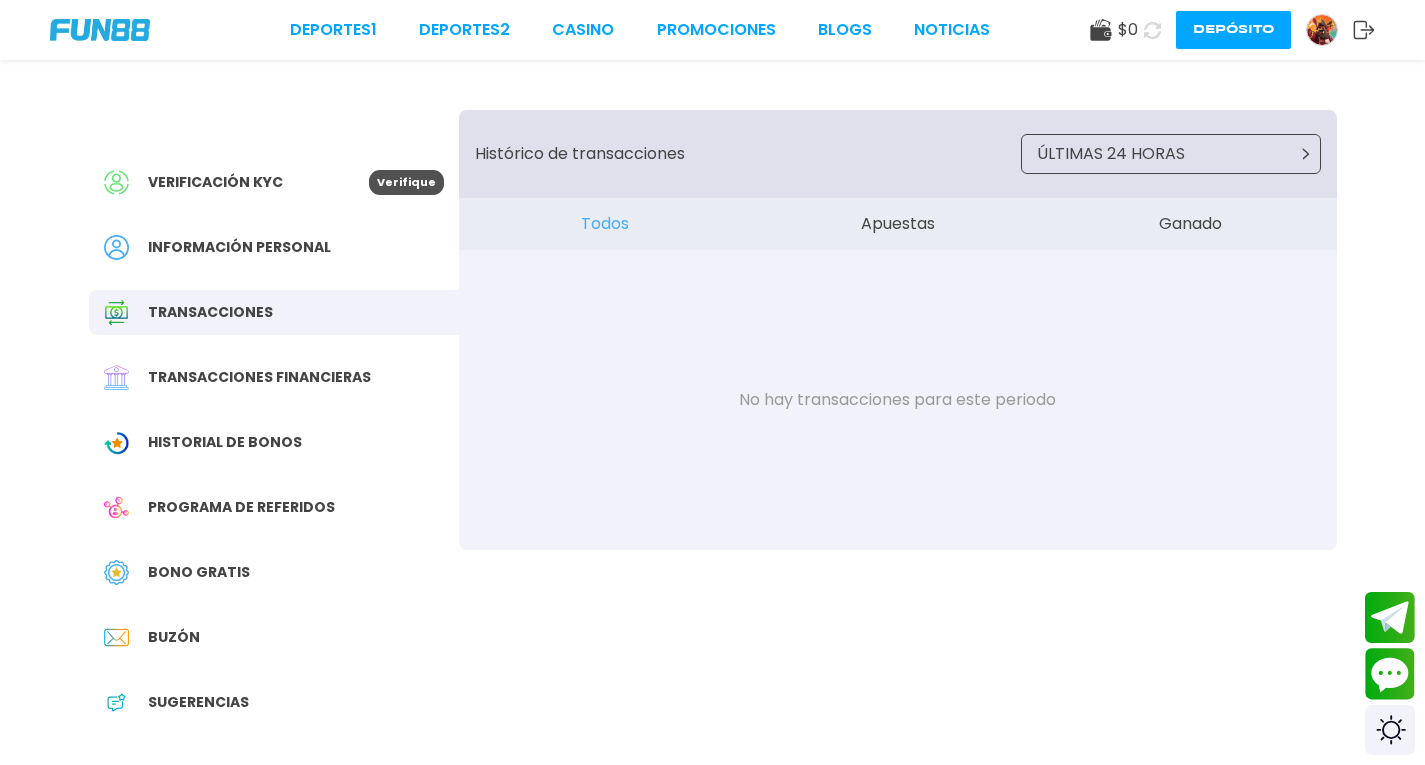 click on "Transacciones financieras" at bounding box center (259, 377) 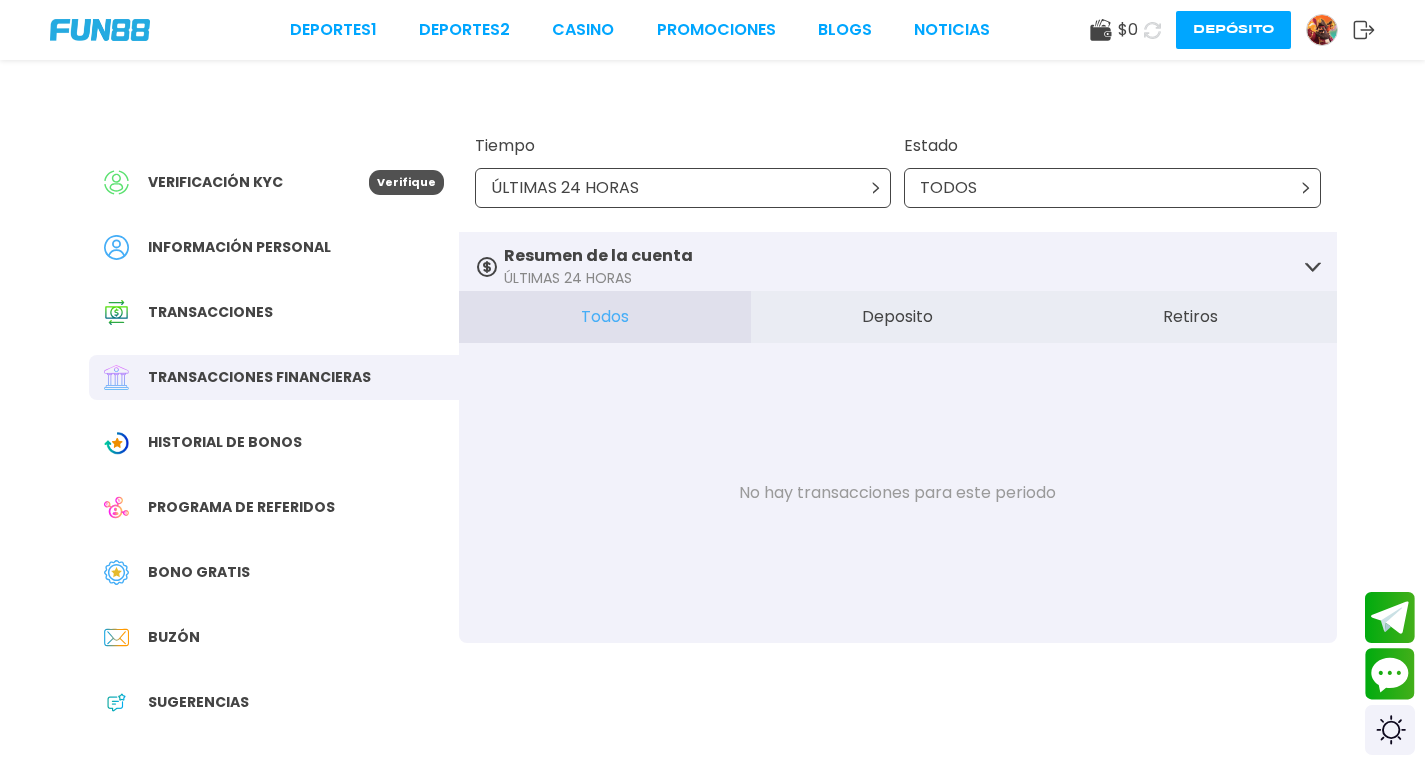 click on "Historial de Bonos" at bounding box center [225, 442] 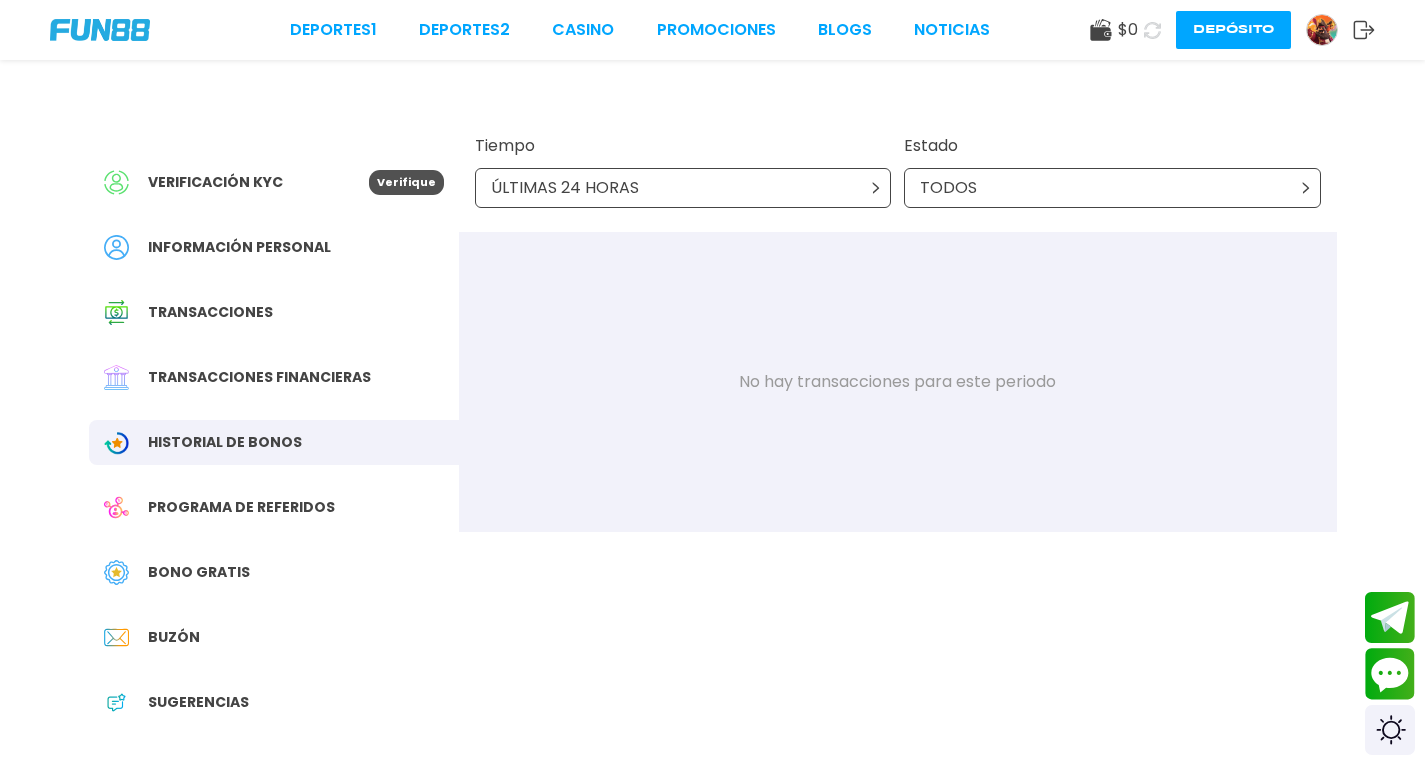 click on "Programa de referidos" at bounding box center [241, 507] 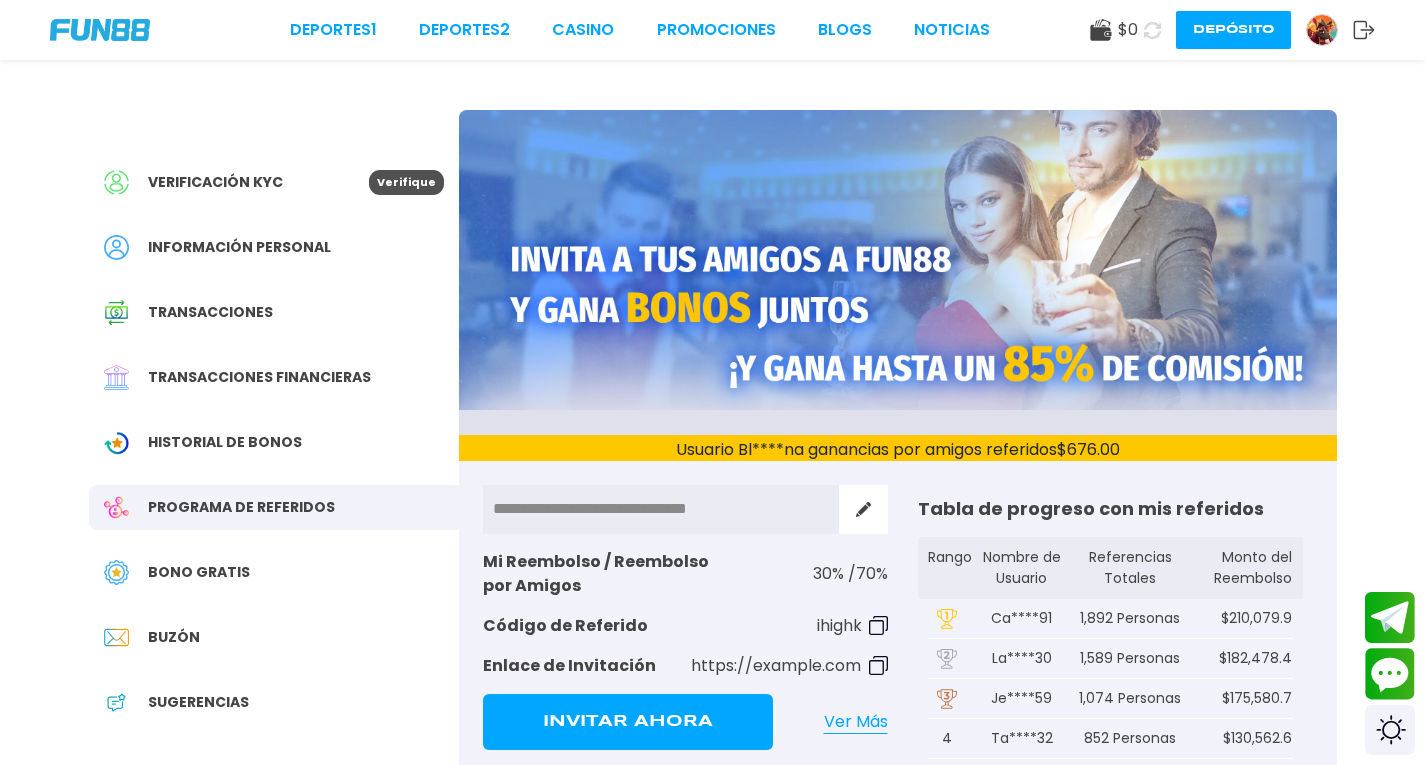 click on "Bono Gratis" at bounding box center (199, 572) 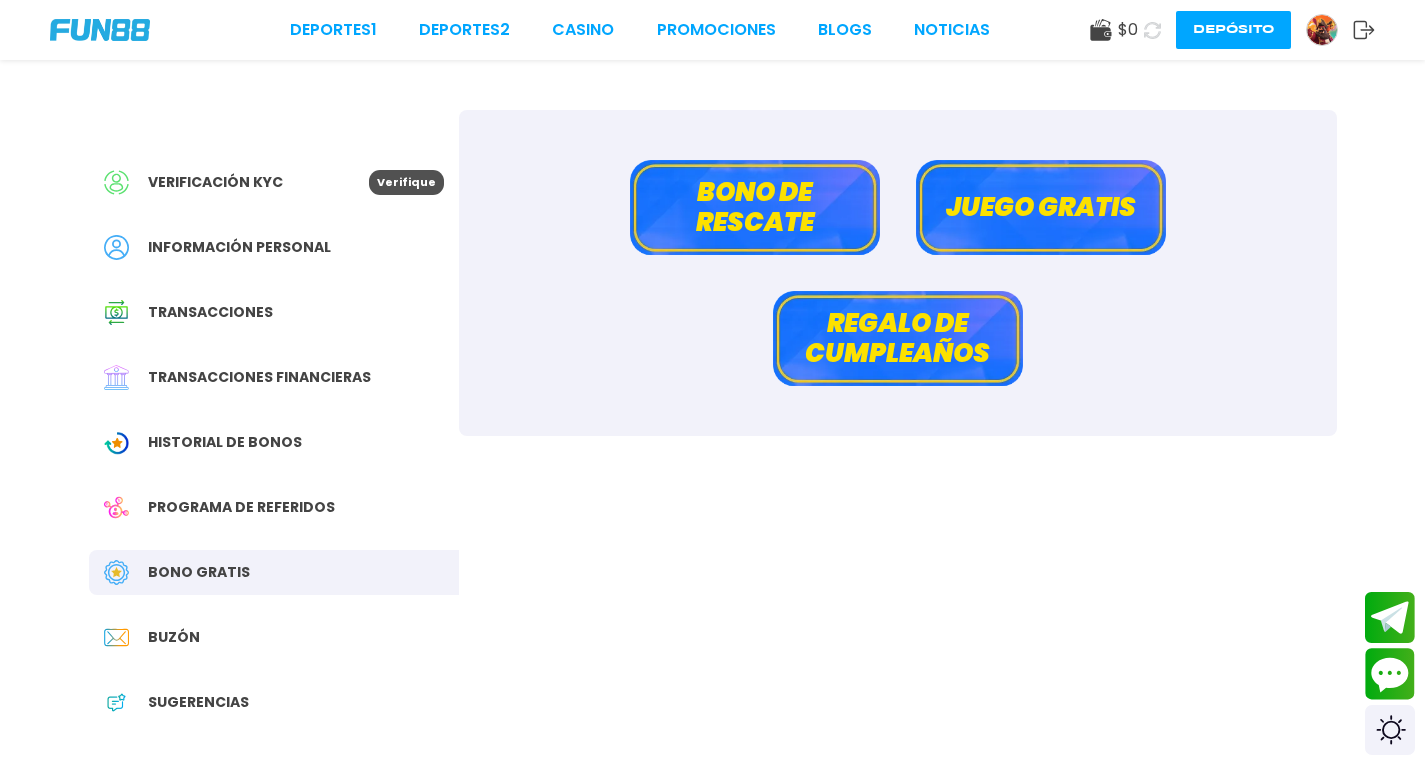 click on "Juego gratis" at bounding box center [1041, 207] 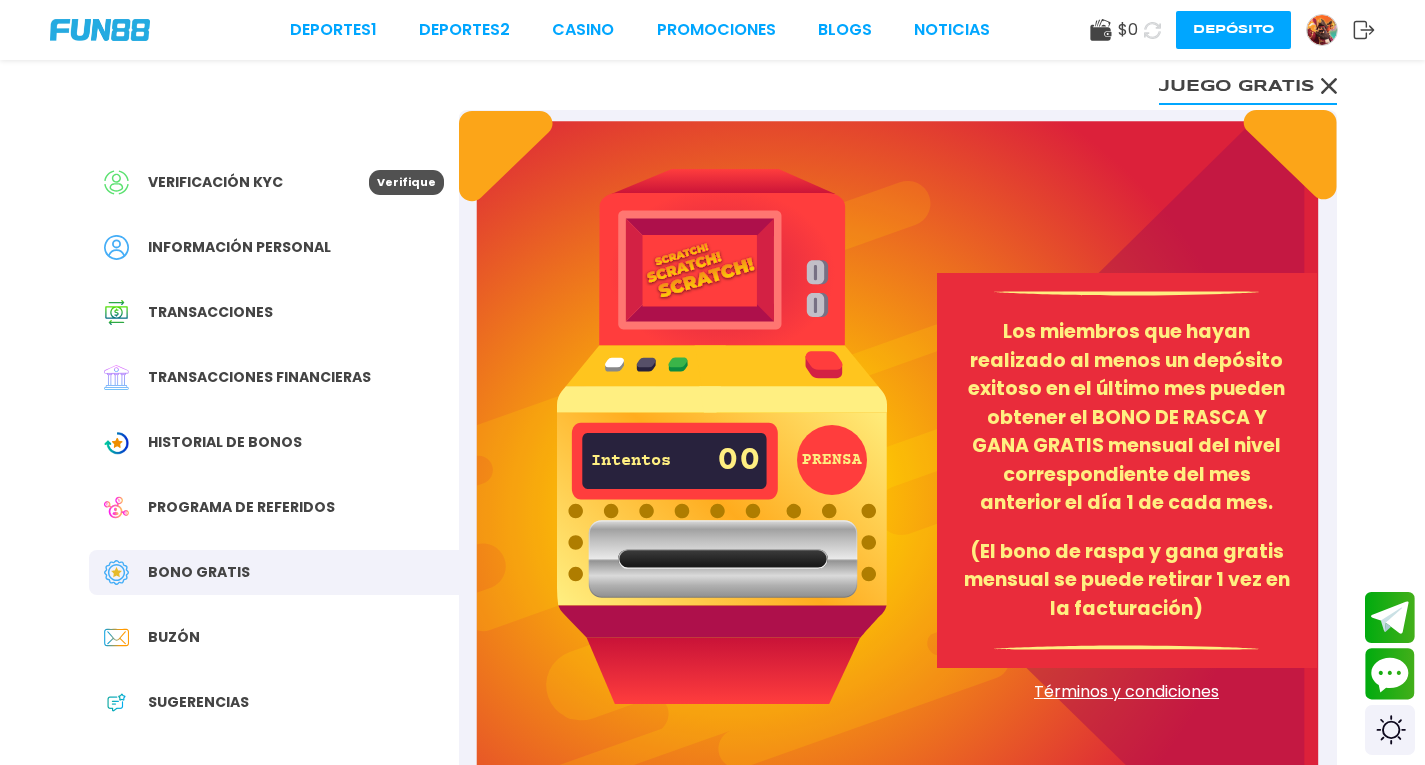 scroll, scrollTop: 98, scrollLeft: 0, axis: vertical 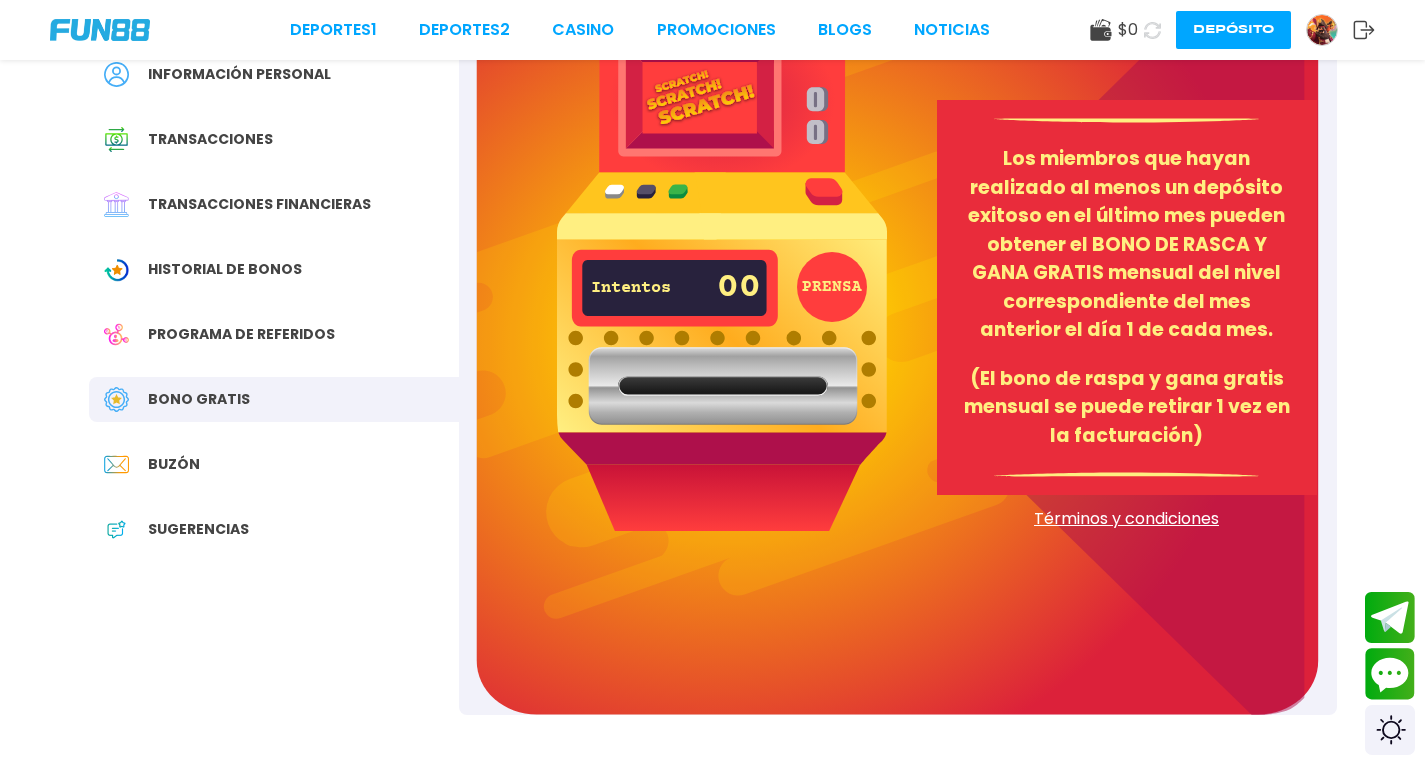 click on "PRENSA" at bounding box center [832, 287] 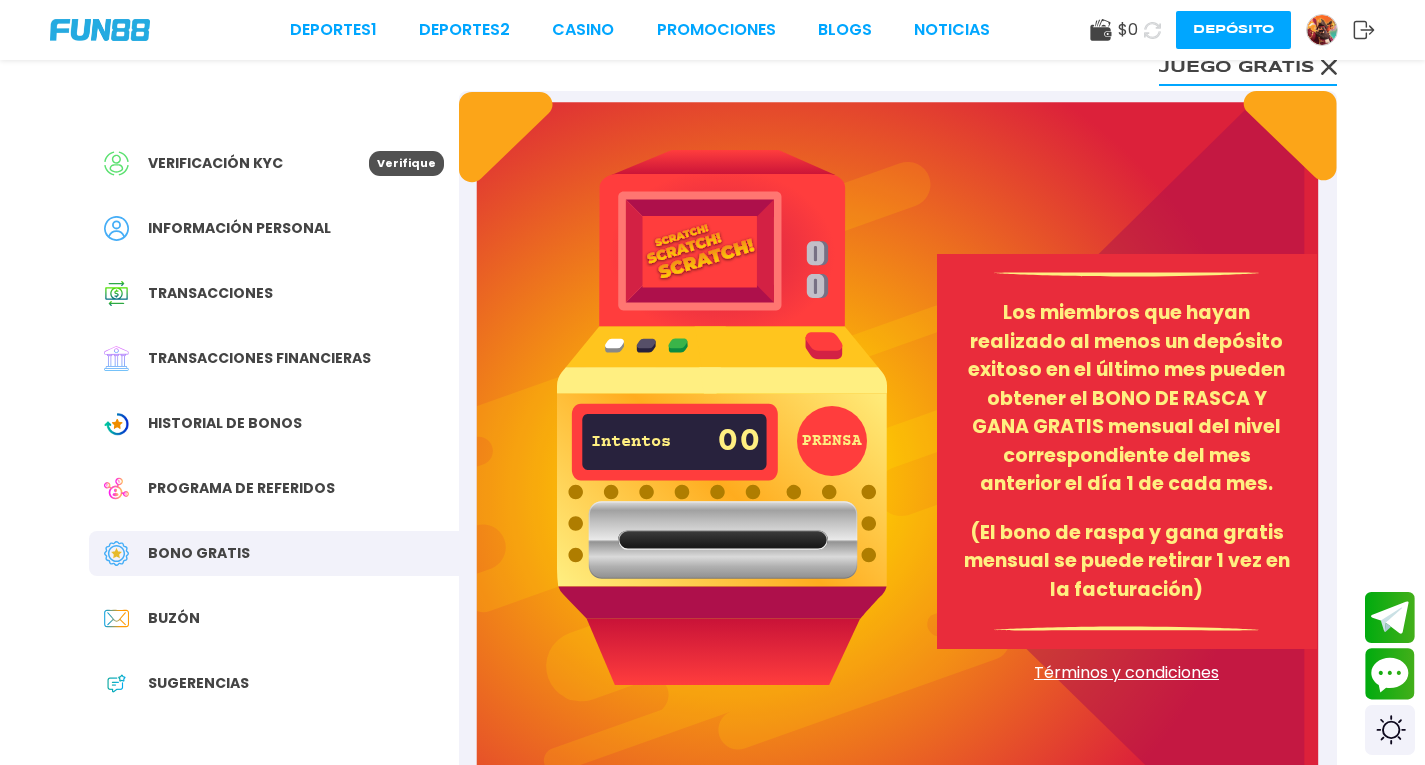scroll, scrollTop: 0, scrollLeft: 0, axis: both 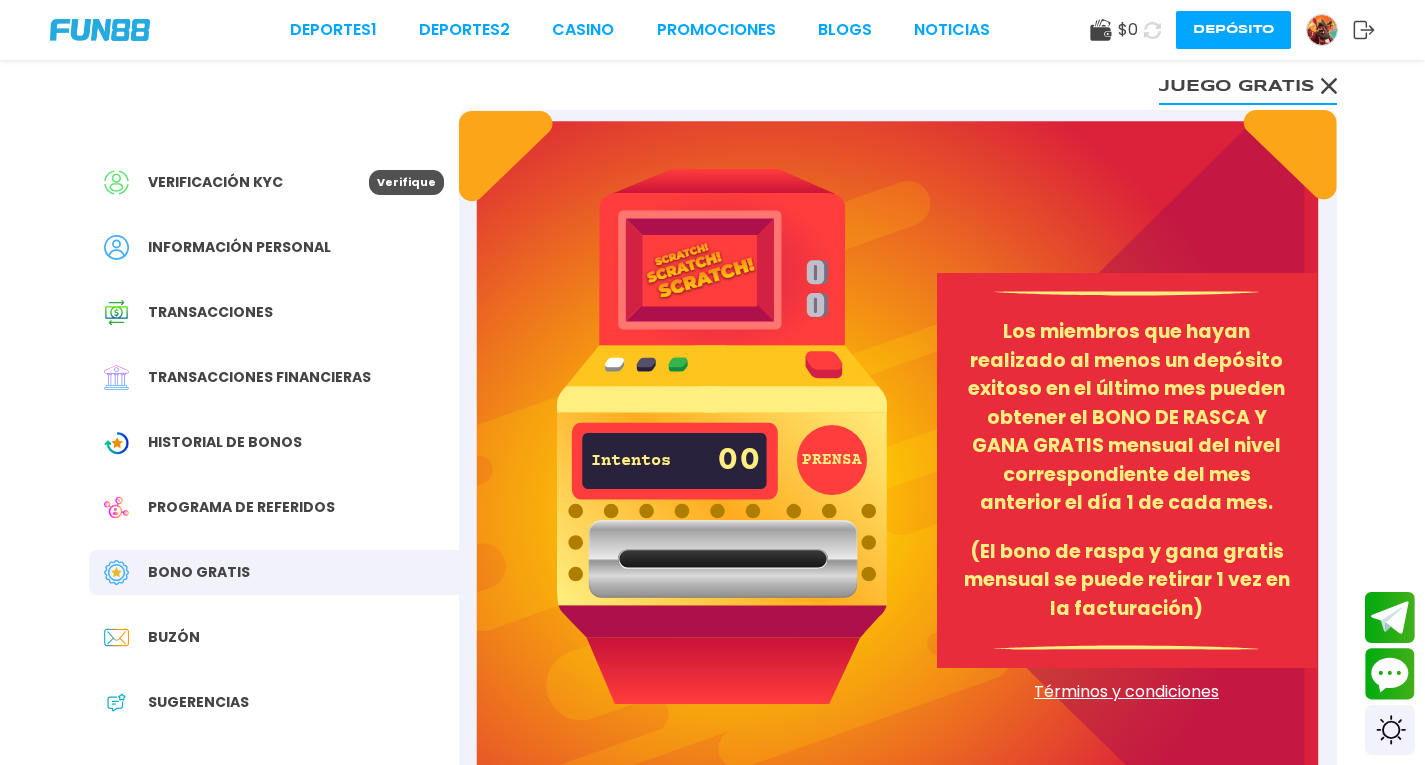 click 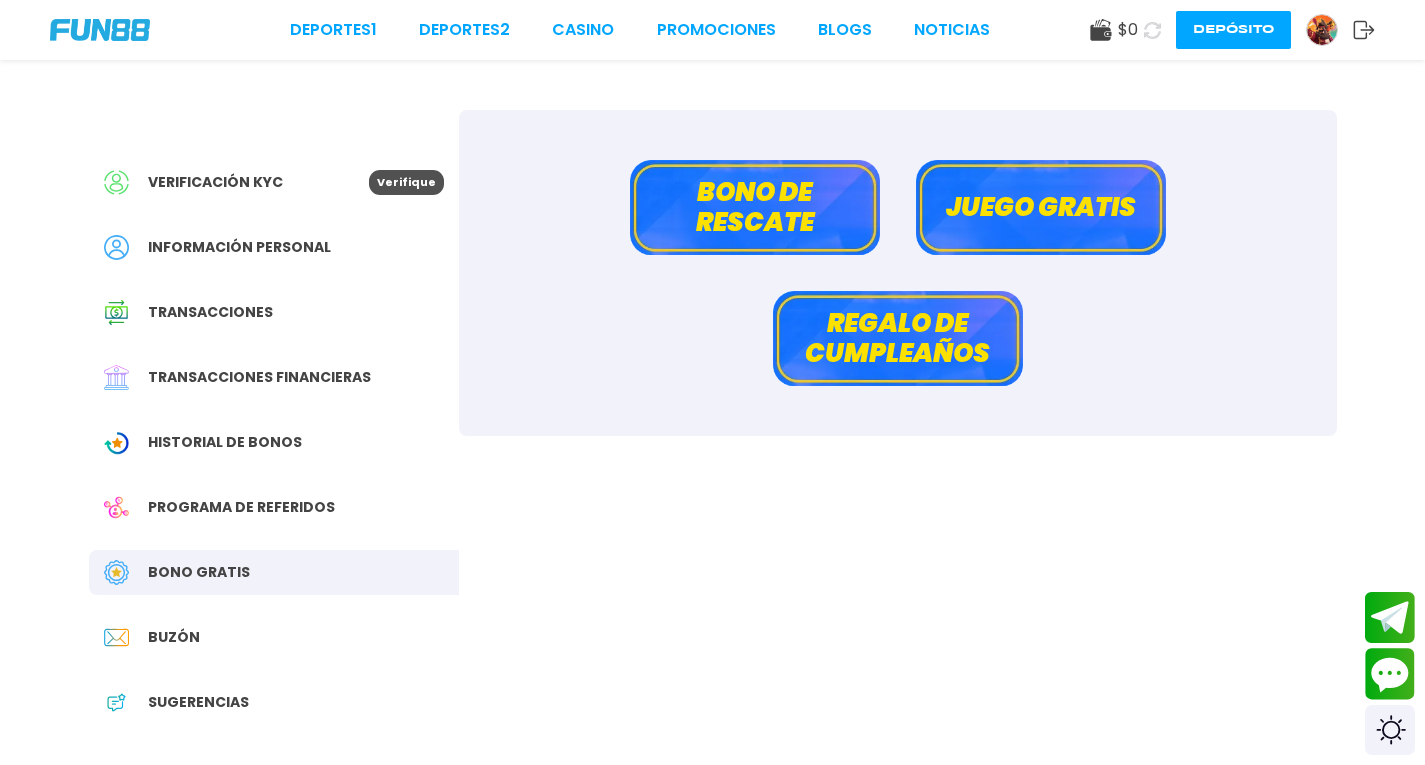 click on "Regalo de cumpleaños" at bounding box center [898, 338] 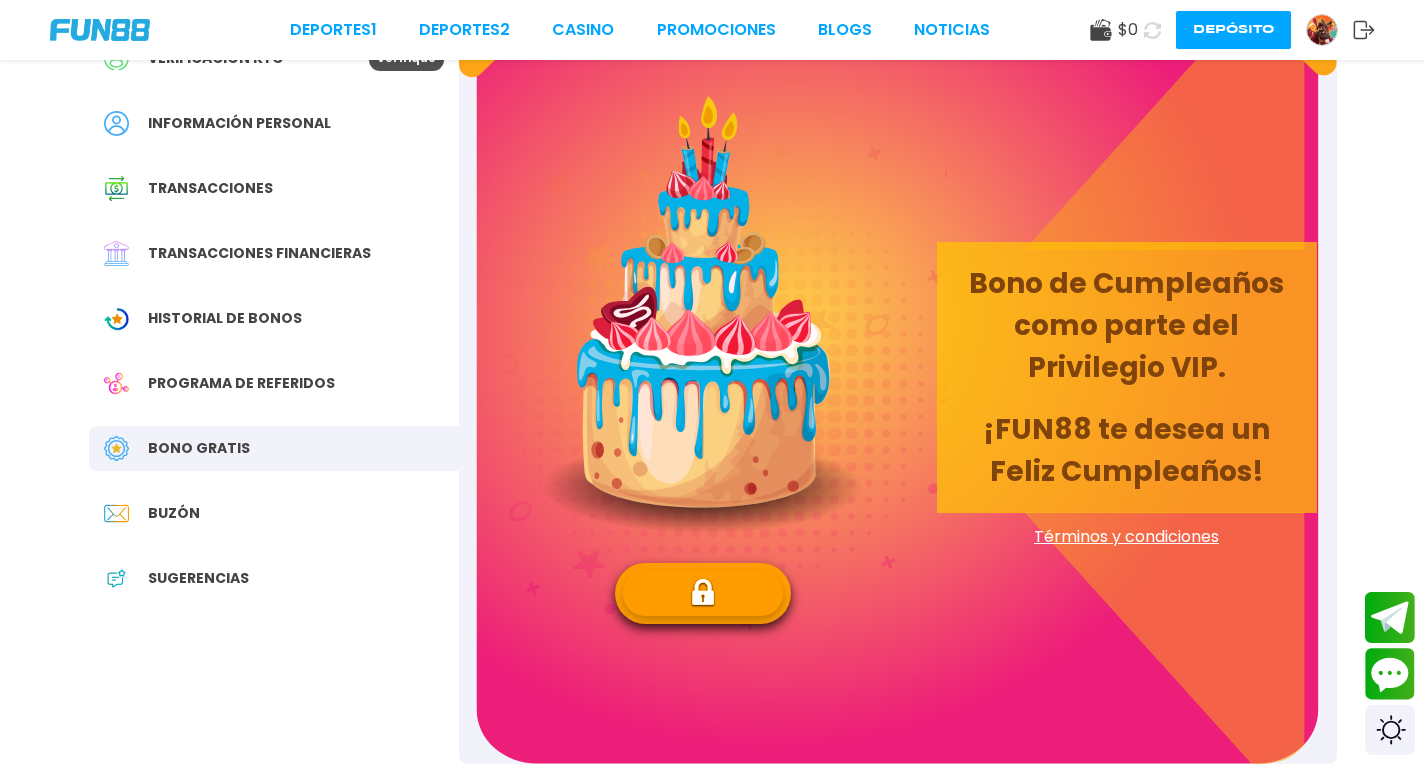 scroll, scrollTop: 0, scrollLeft: 0, axis: both 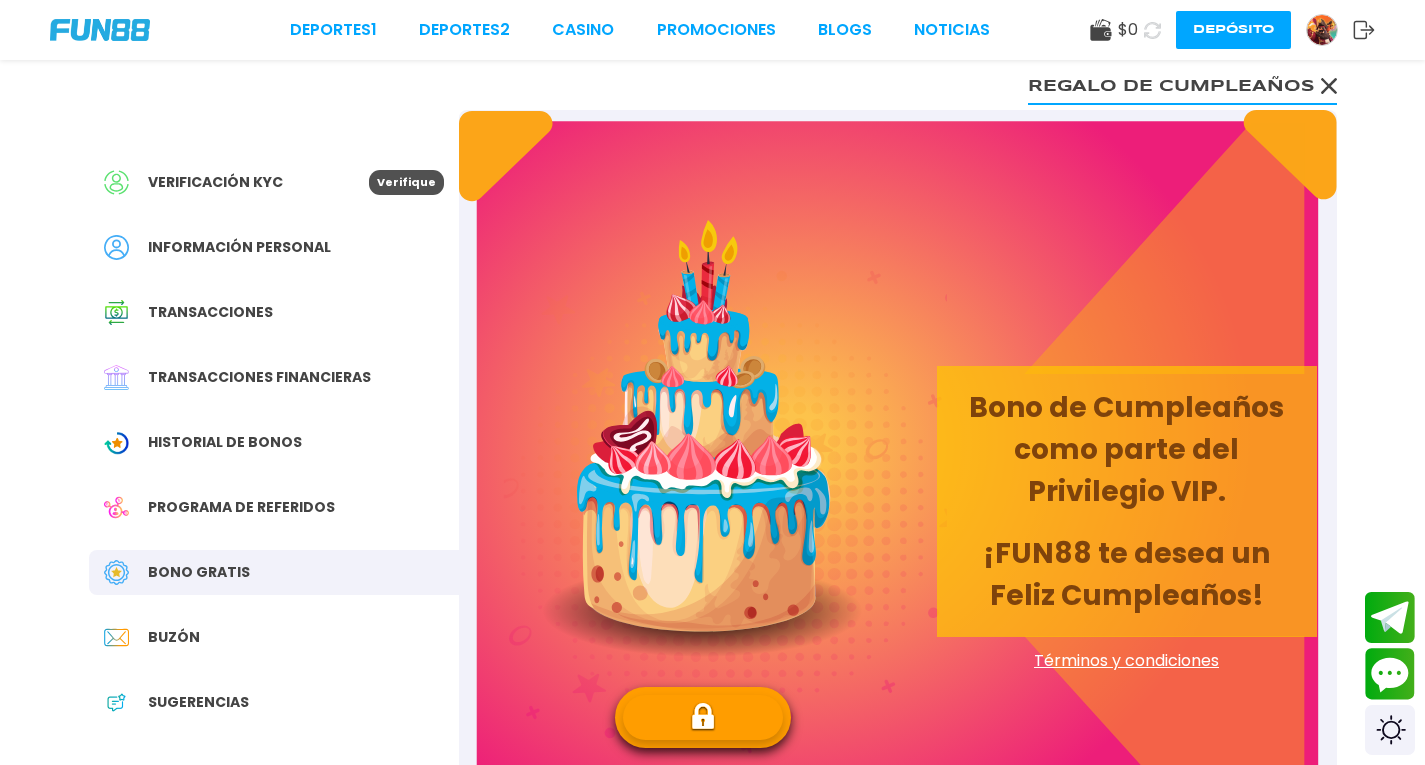 click on "Regalo de cumpleaños" at bounding box center [1182, 85] 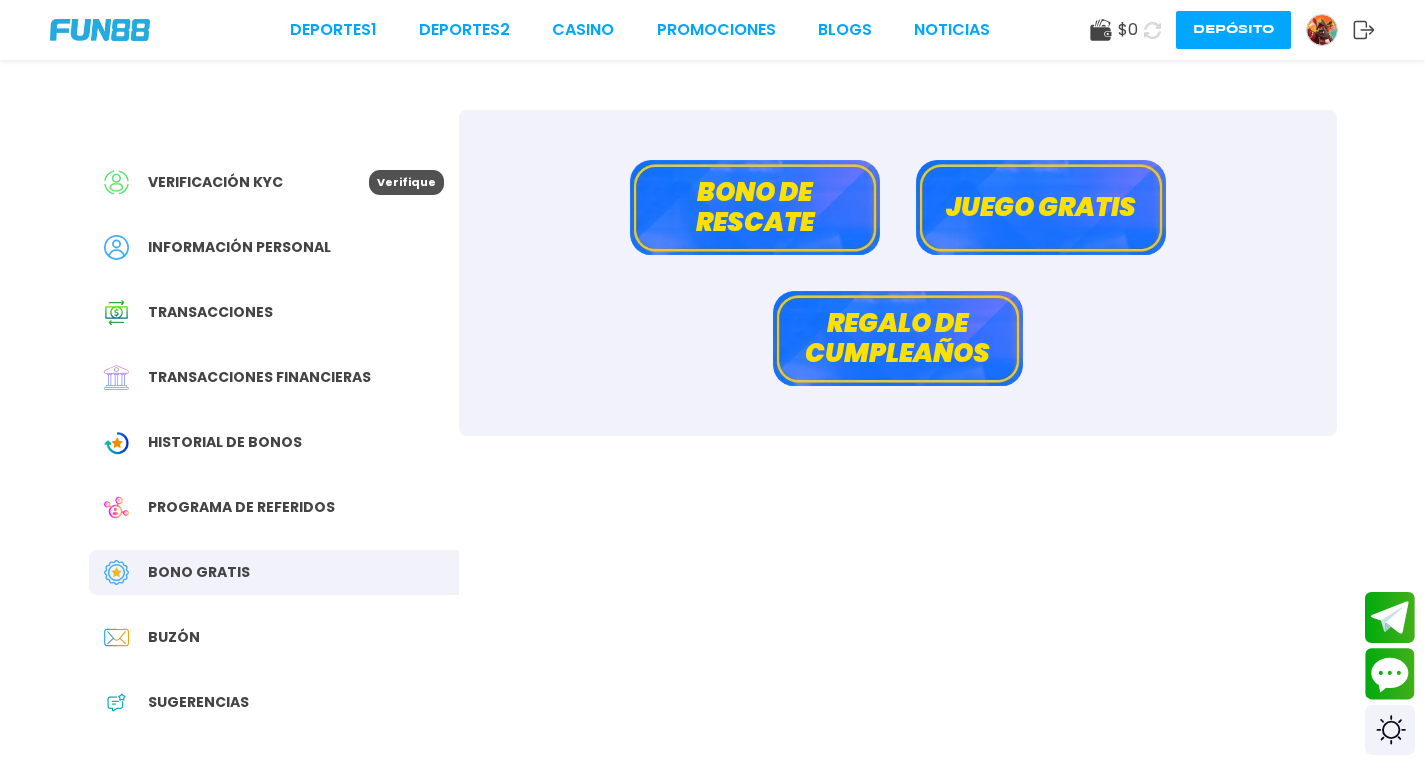 click on "Bono de rescate" at bounding box center [755, 207] 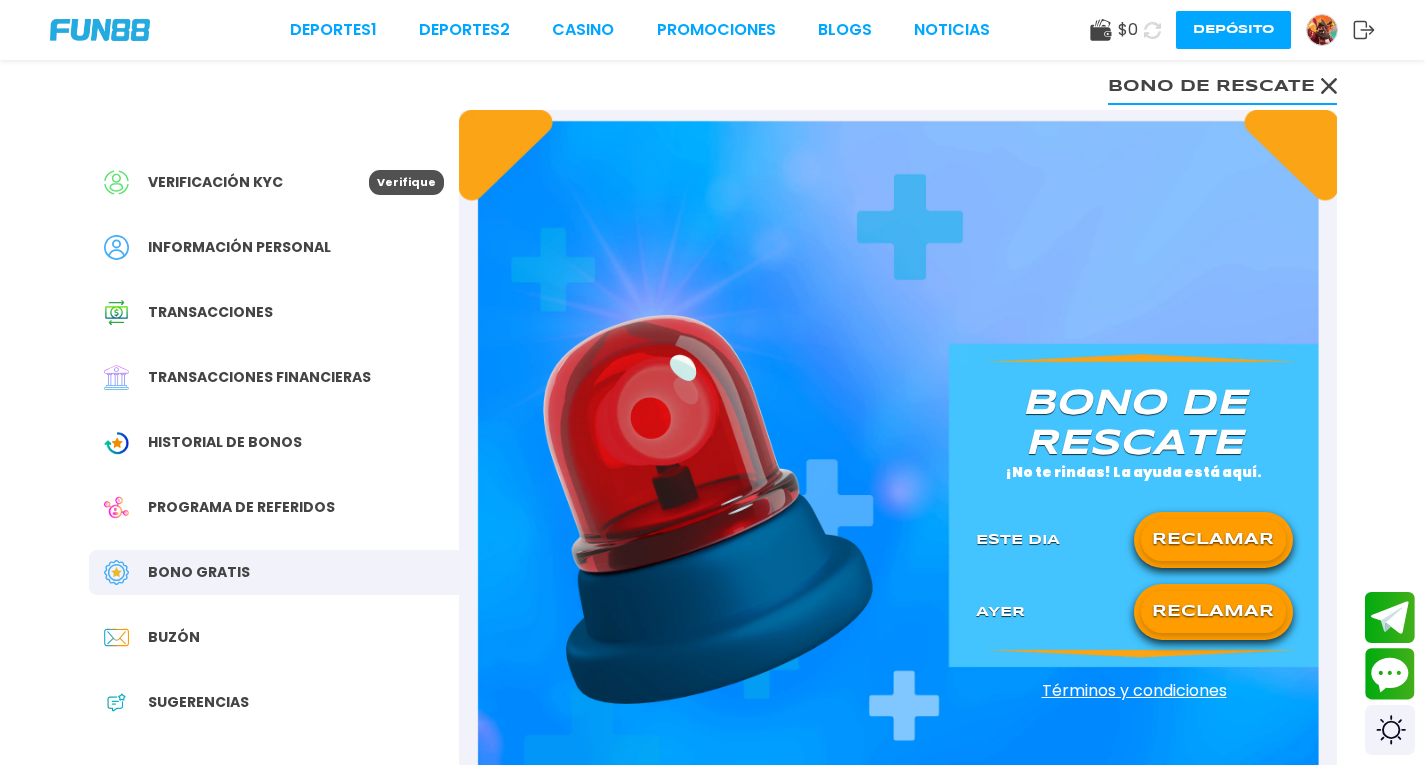 click on "RECLAMAR" at bounding box center (1213, 540) 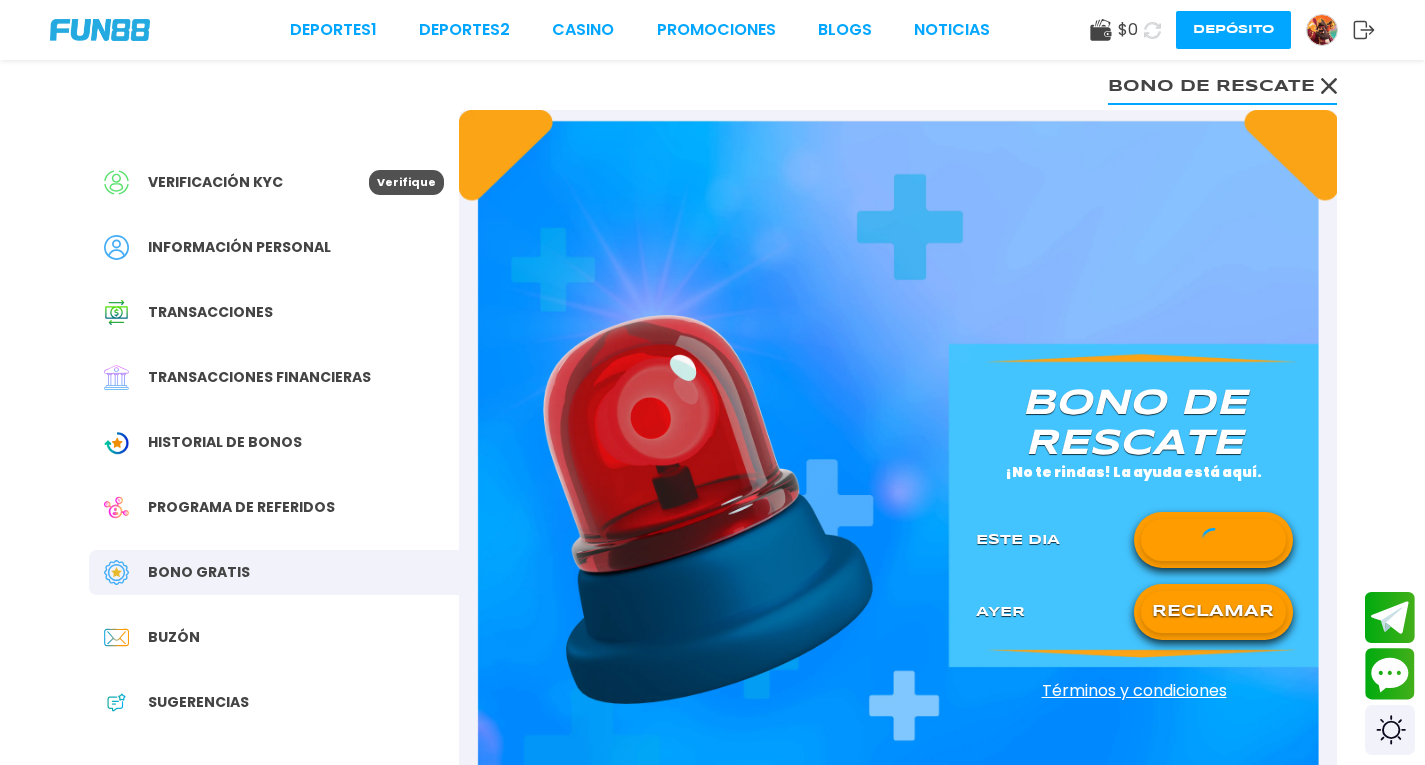 click on "RECLAMAR" at bounding box center [1213, 612] 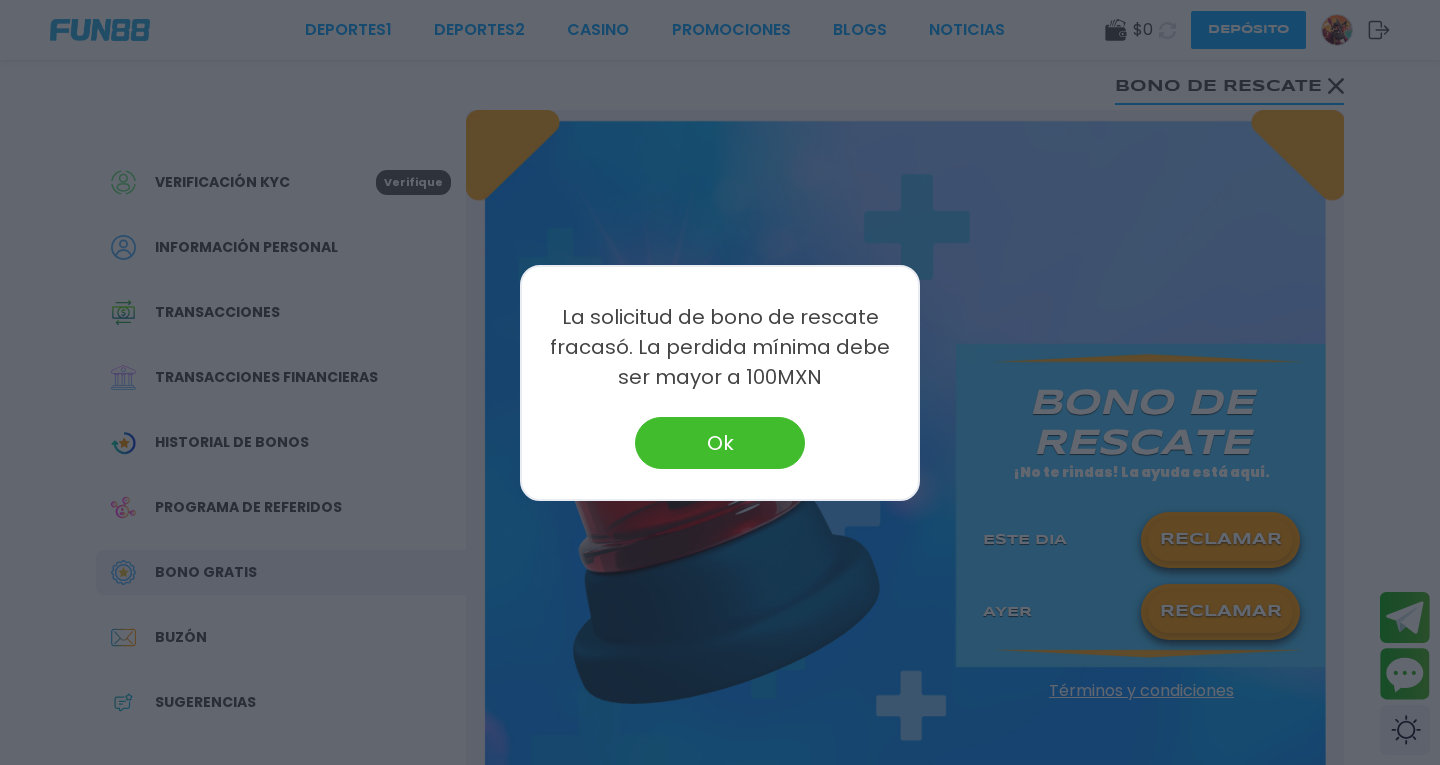 type 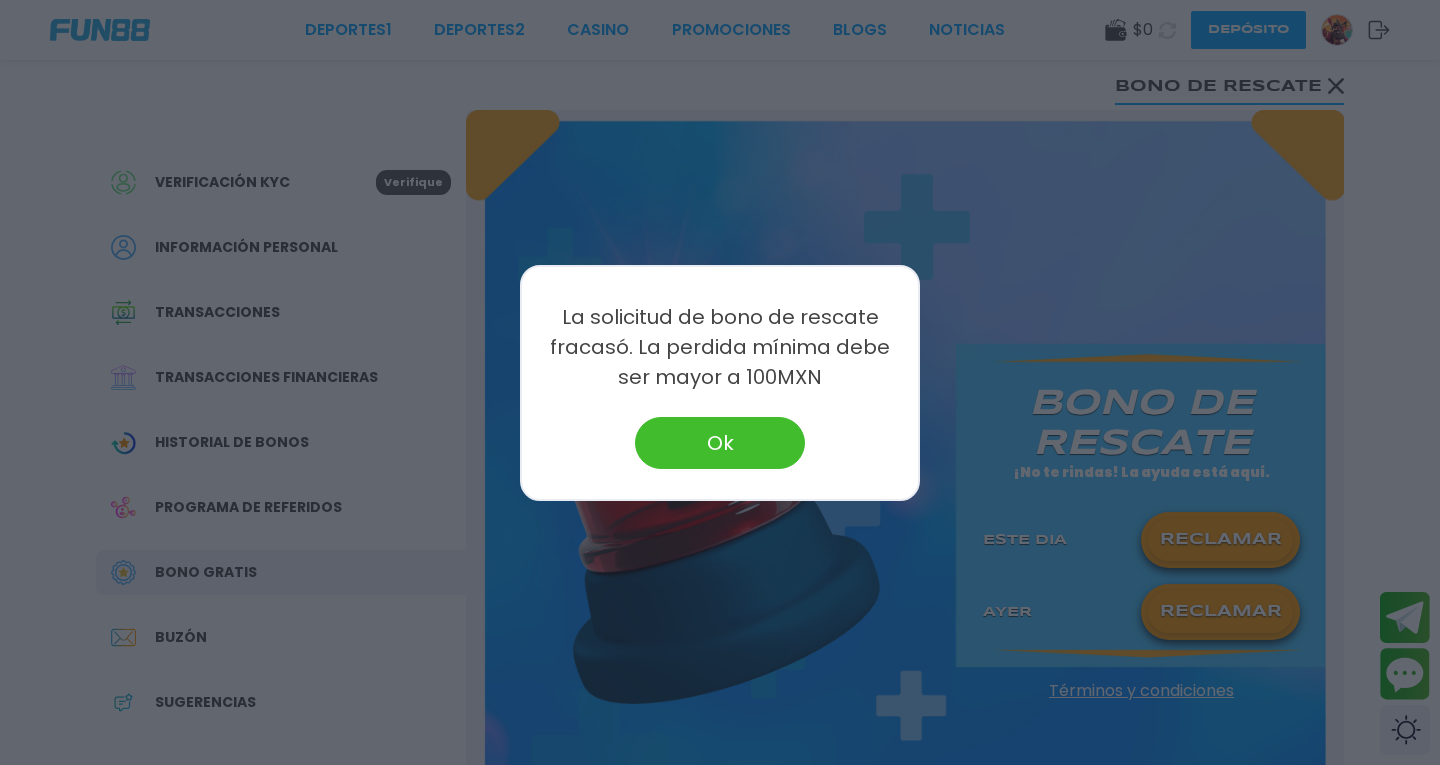 click on "Ok" at bounding box center [720, 443] 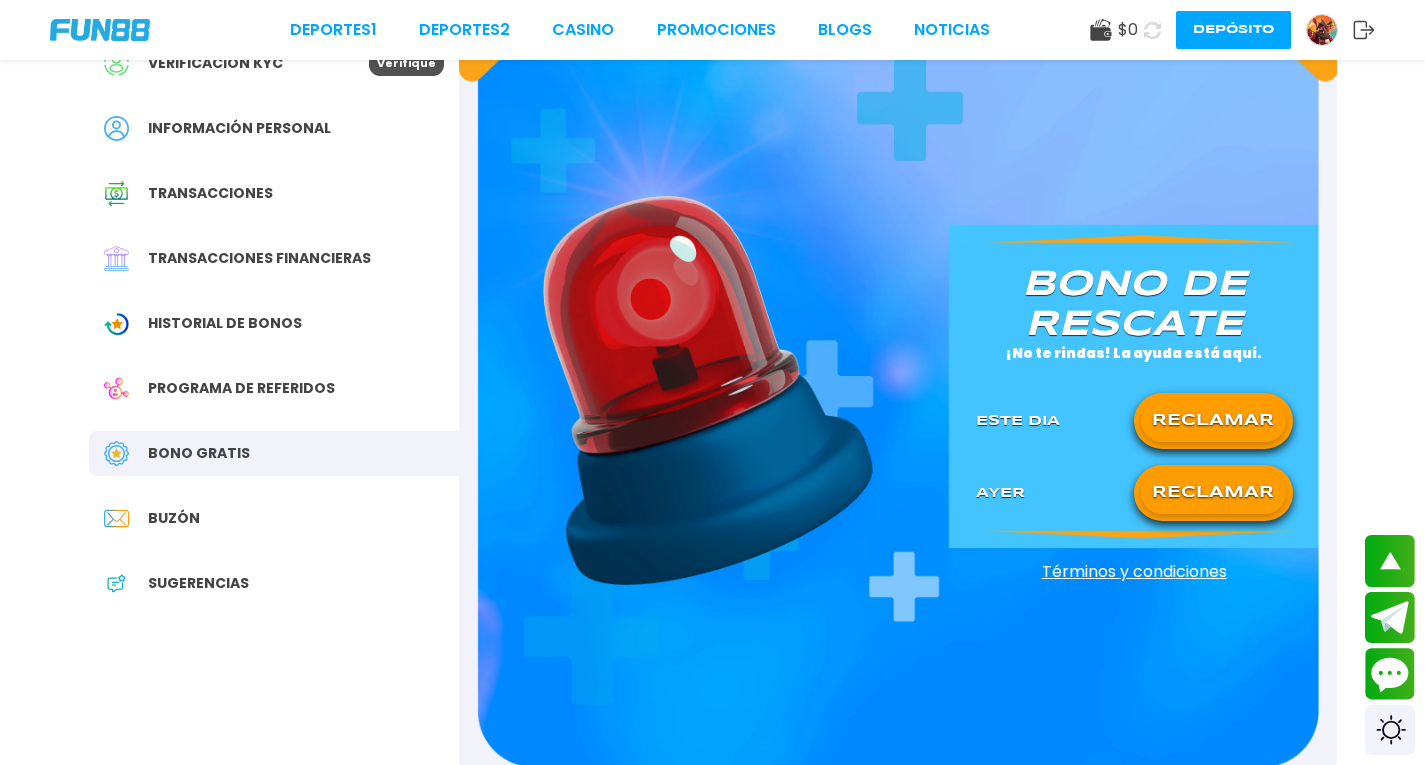 scroll, scrollTop: 0, scrollLeft: 0, axis: both 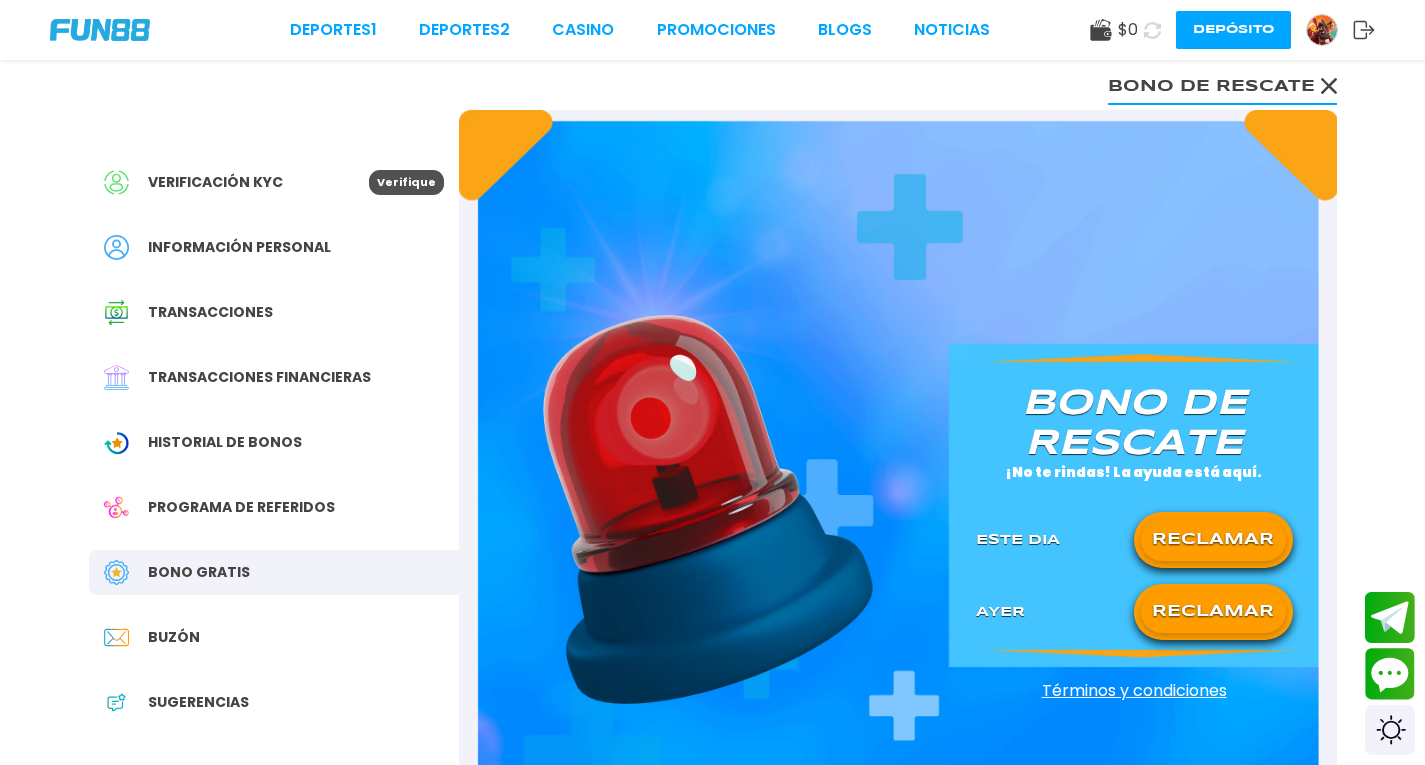 click on "Bono de rescate" at bounding box center (1222, 85) 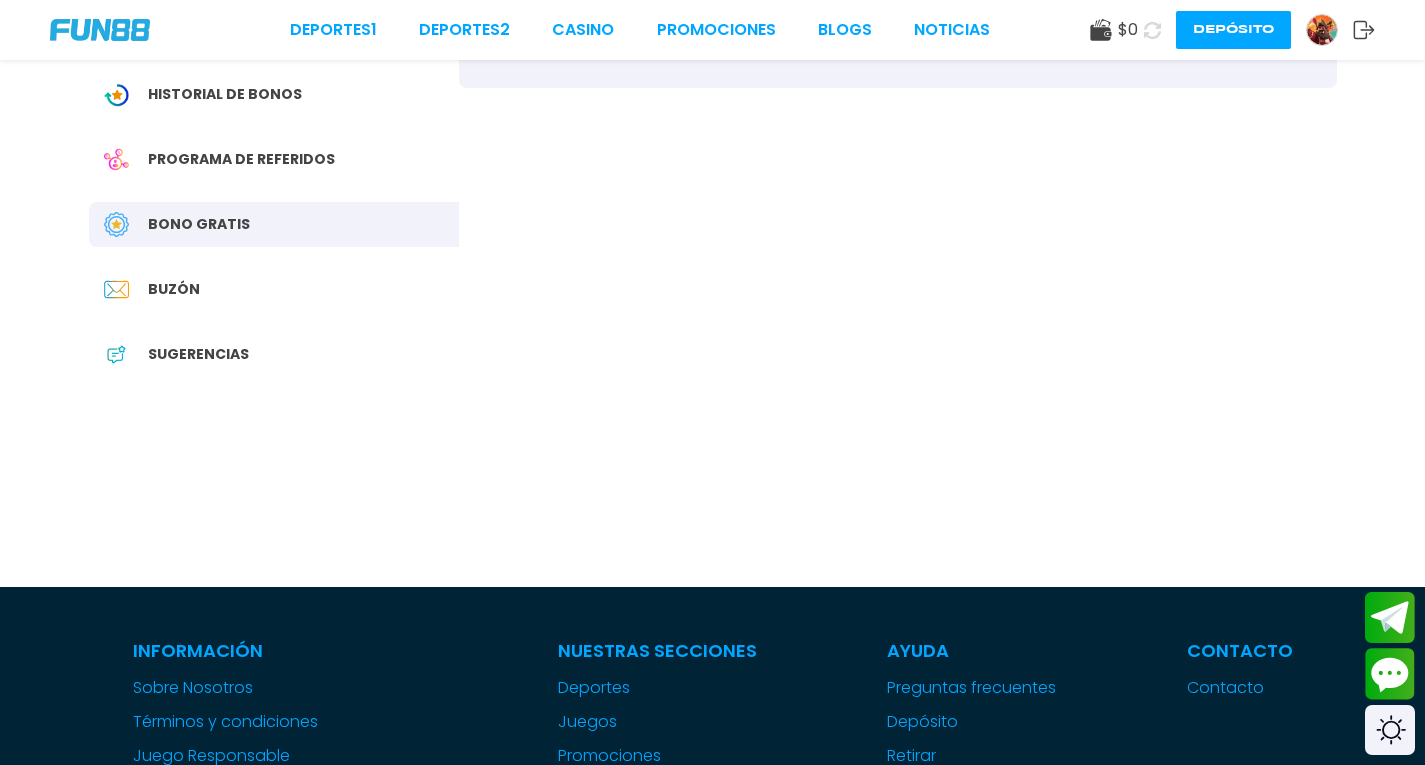 scroll, scrollTop: 360, scrollLeft: 0, axis: vertical 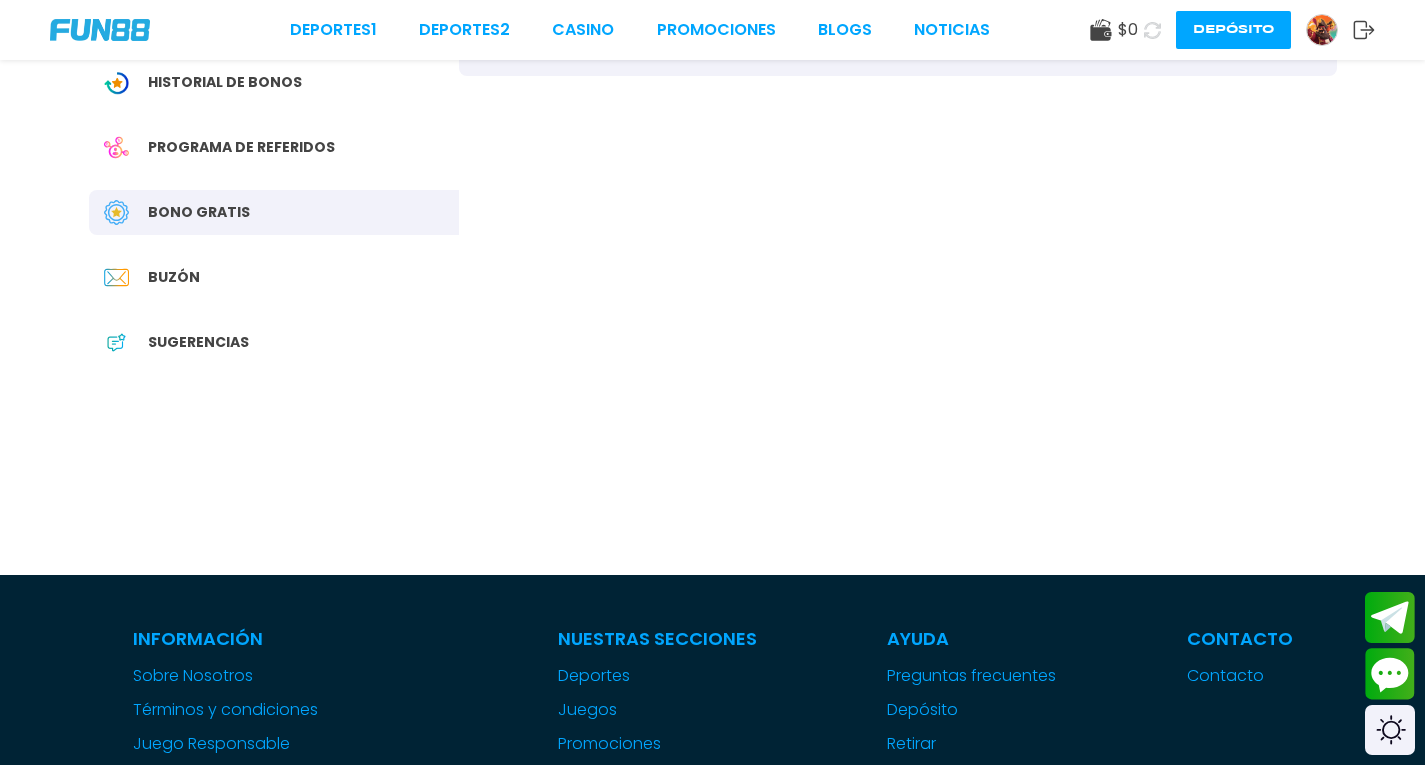 click on "Buzón" at bounding box center [174, 277] 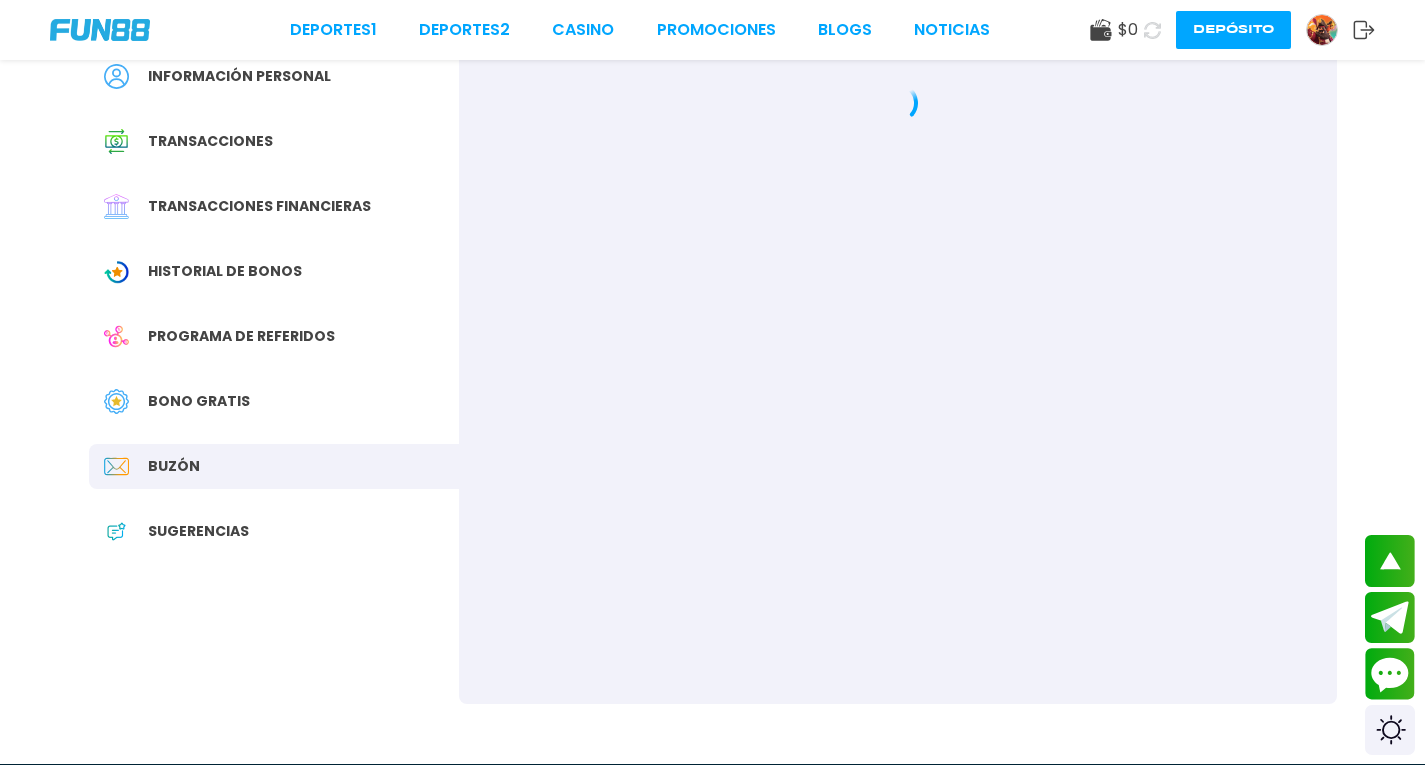 scroll, scrollTop: 0, scrollLeft: 0, axis: both 